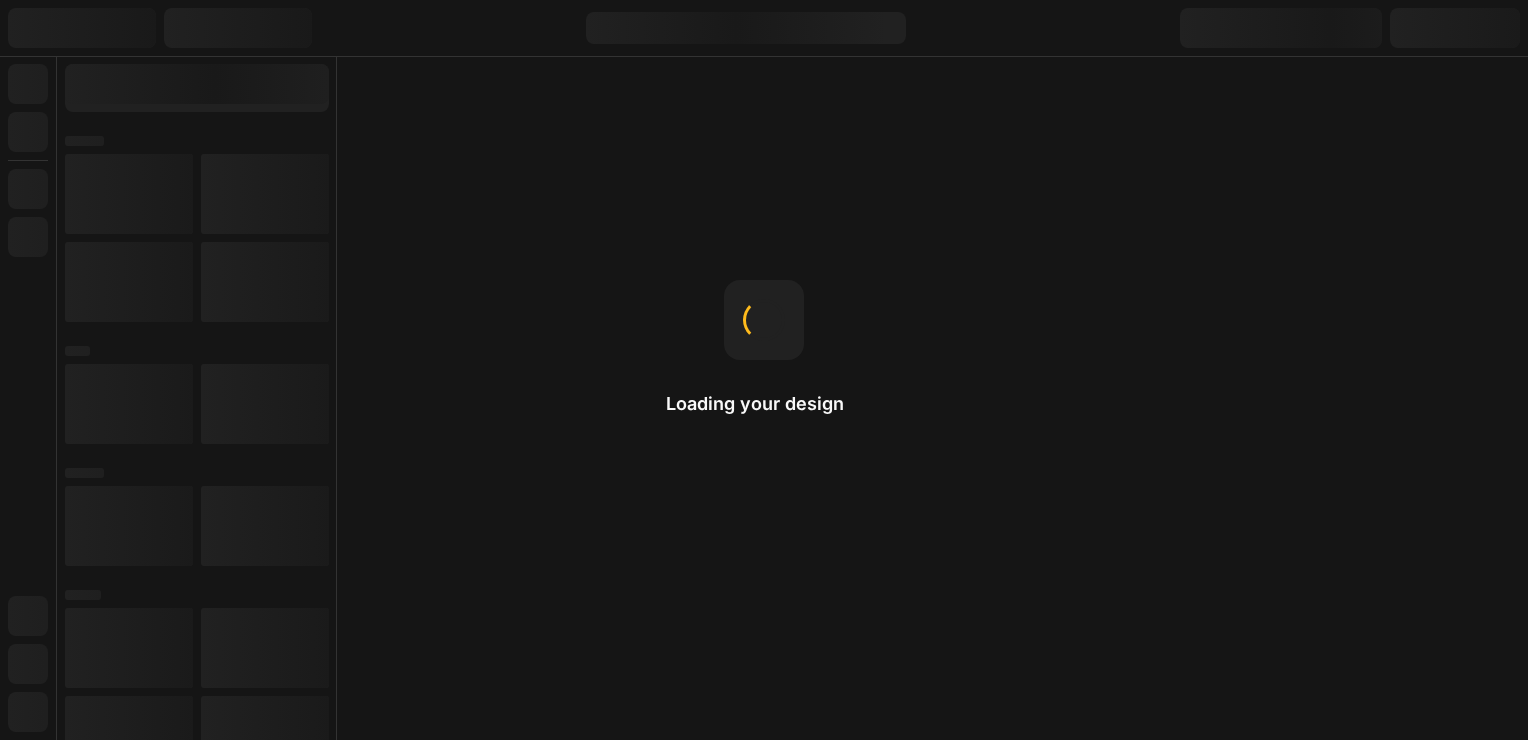 scroll, scrollTop: 0, scrollLeft: 0, axis: both 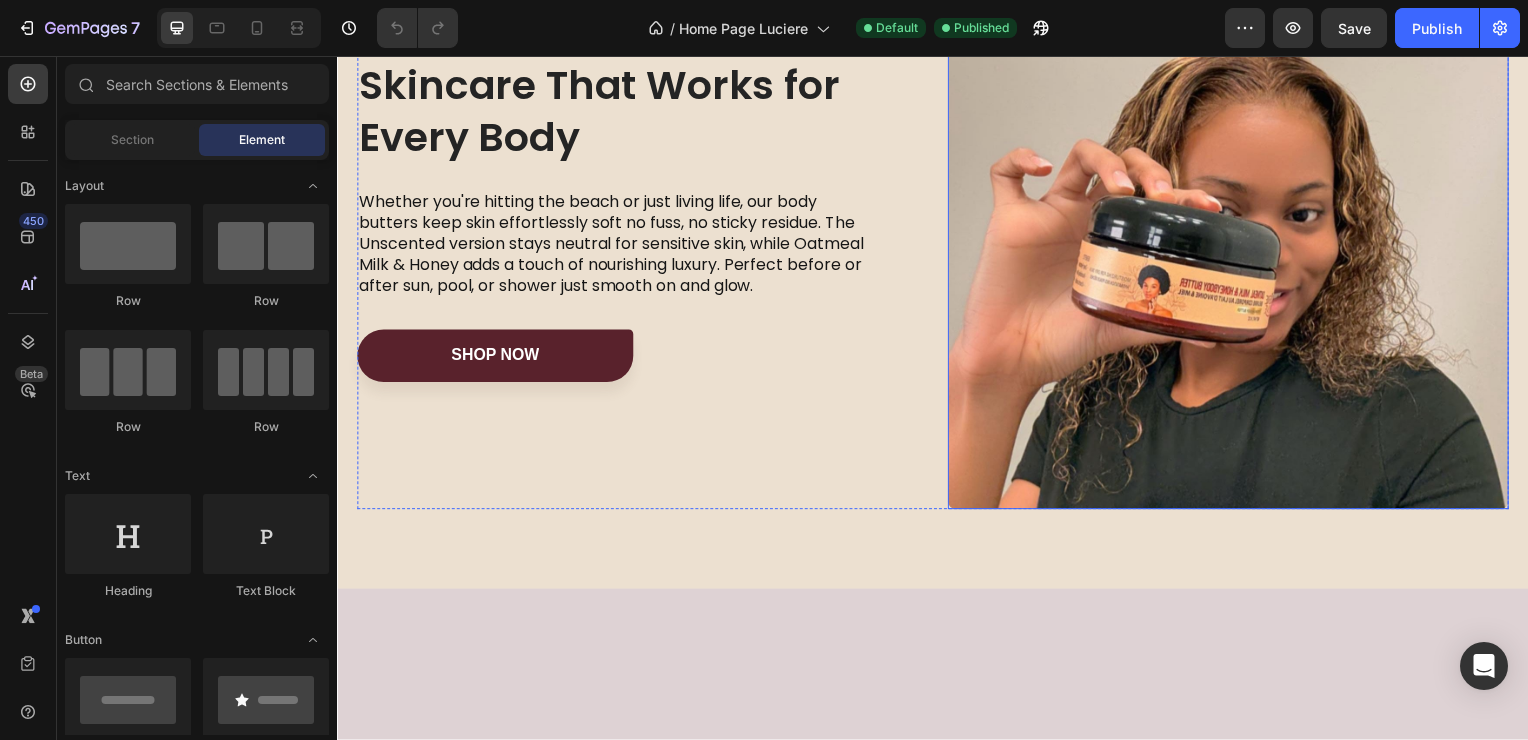 click at bounding box center [1234, 230] 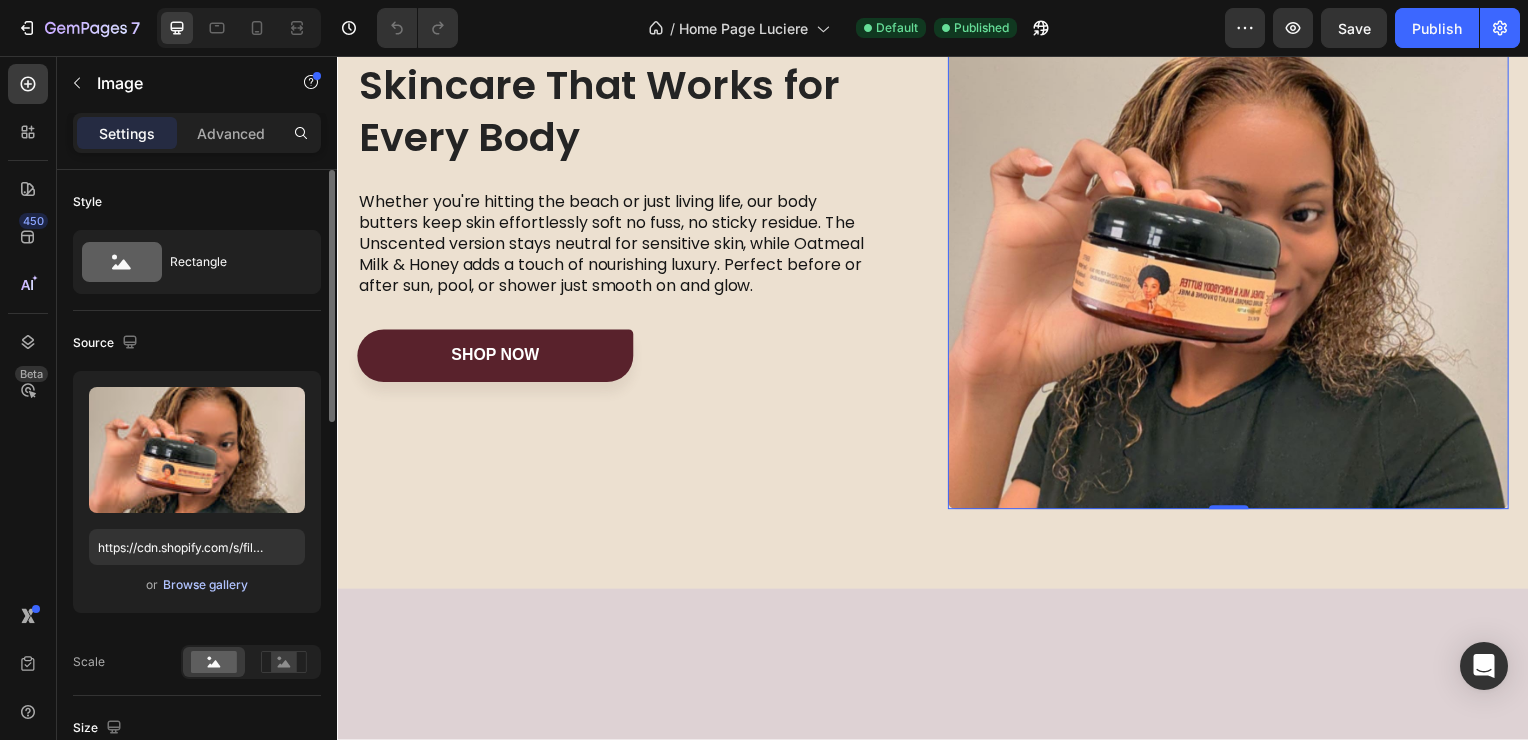 click on "Browse gallery" at bounding box center (205, 585) 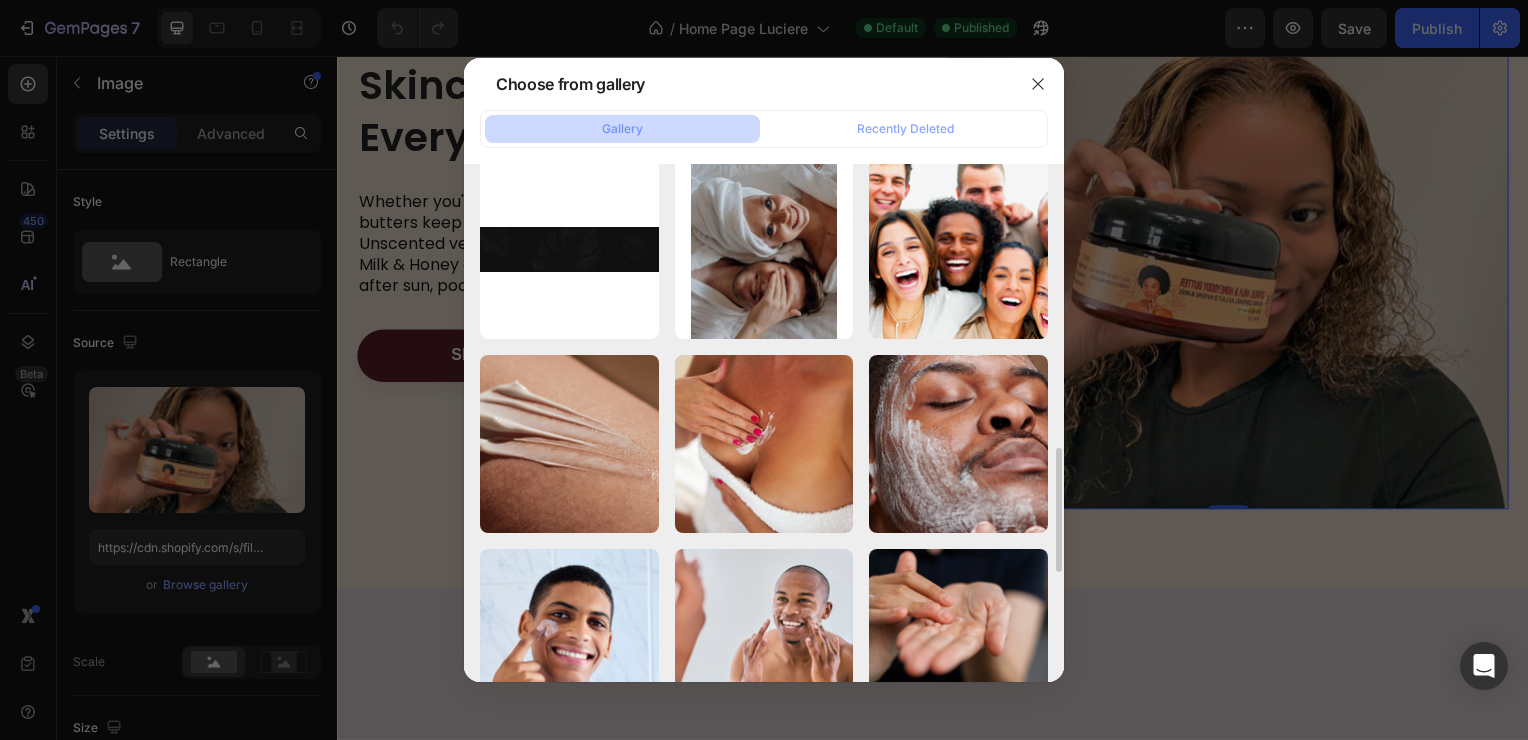 scroll, scrollTop: 1189, scrollLeft: 0, axis: vertical 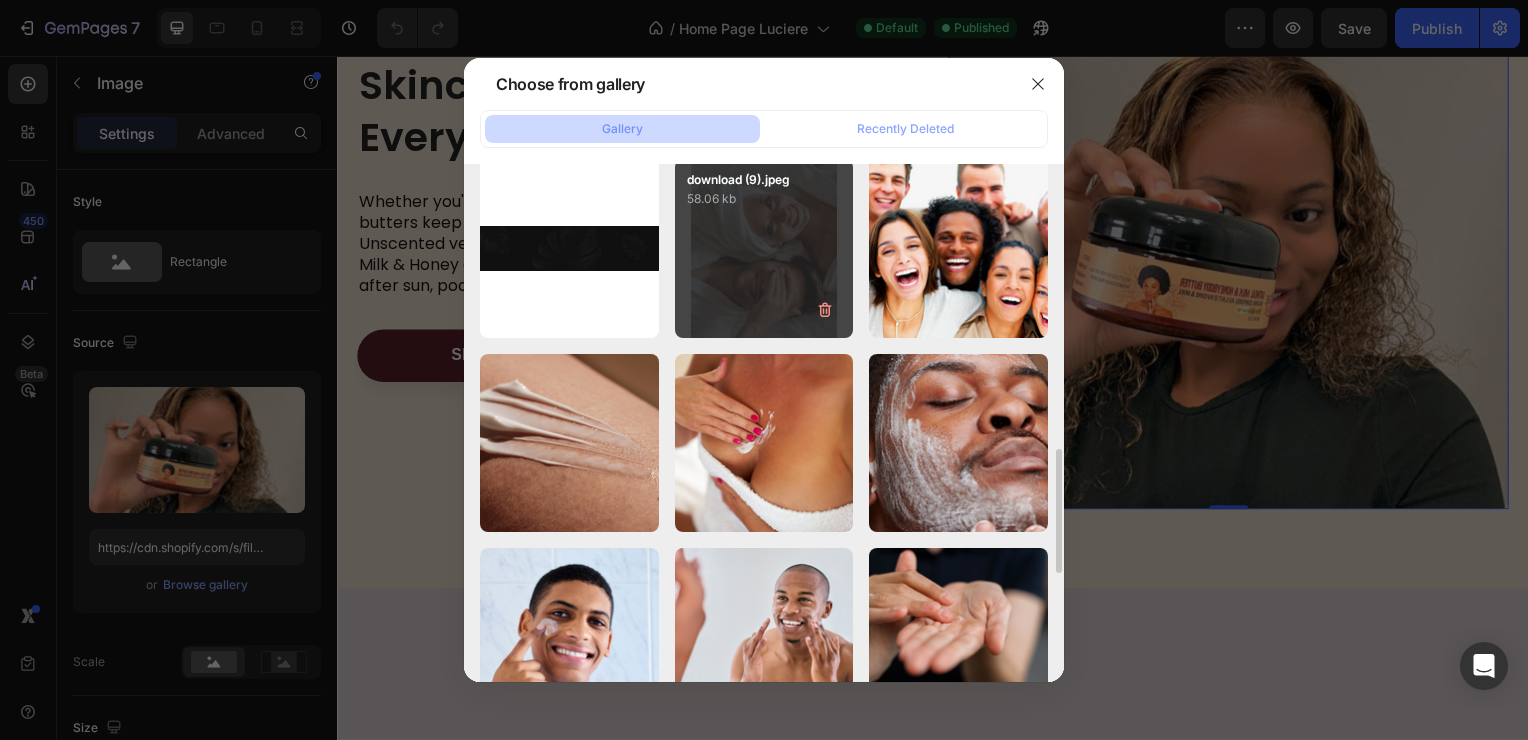 click on "download (9).jpeg 58.06 kb" at bounding box center [764, 248] 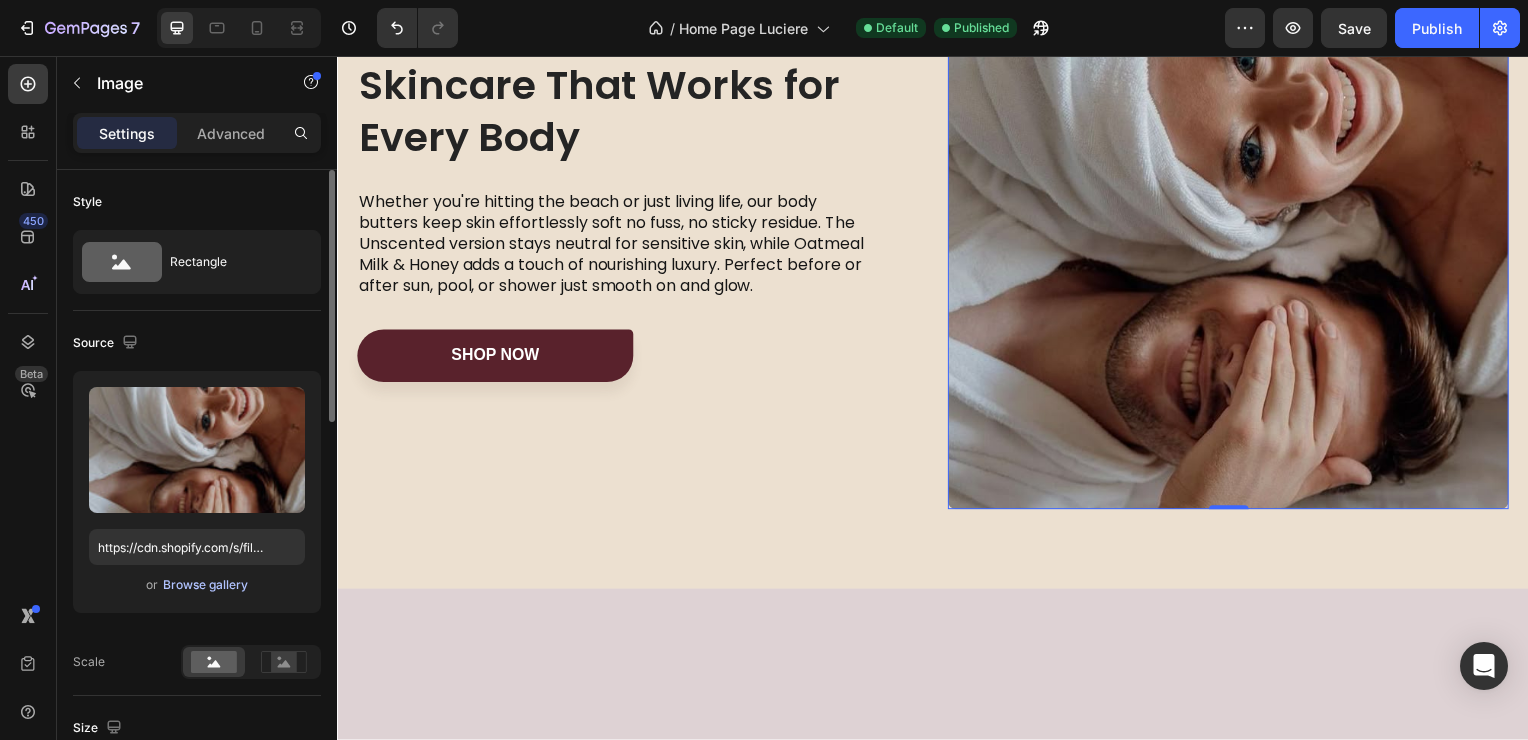 click on "Browse gallery" at bounding box center [205, 585] 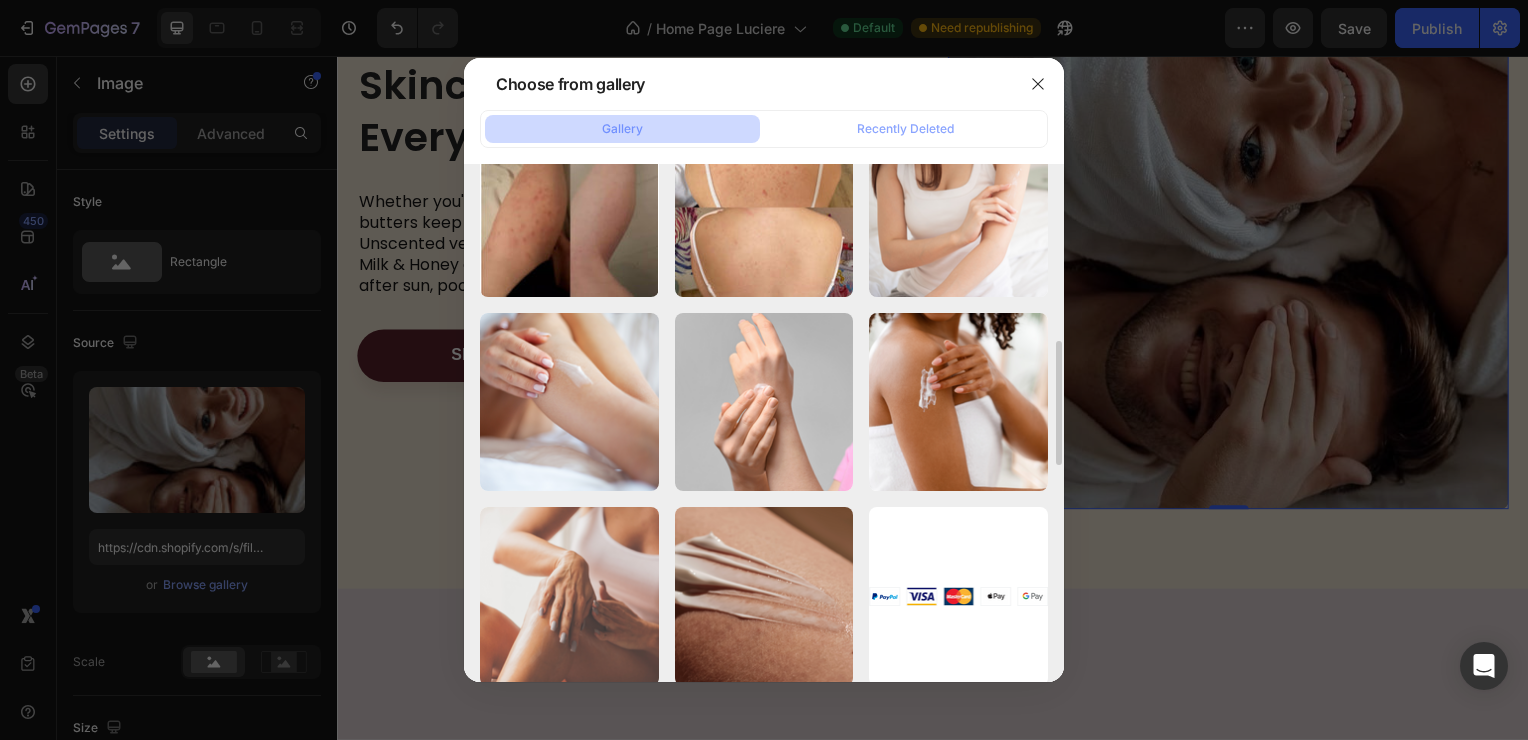 scroll, scrollTop: 664, scrollLeft: 0, axis: vertical 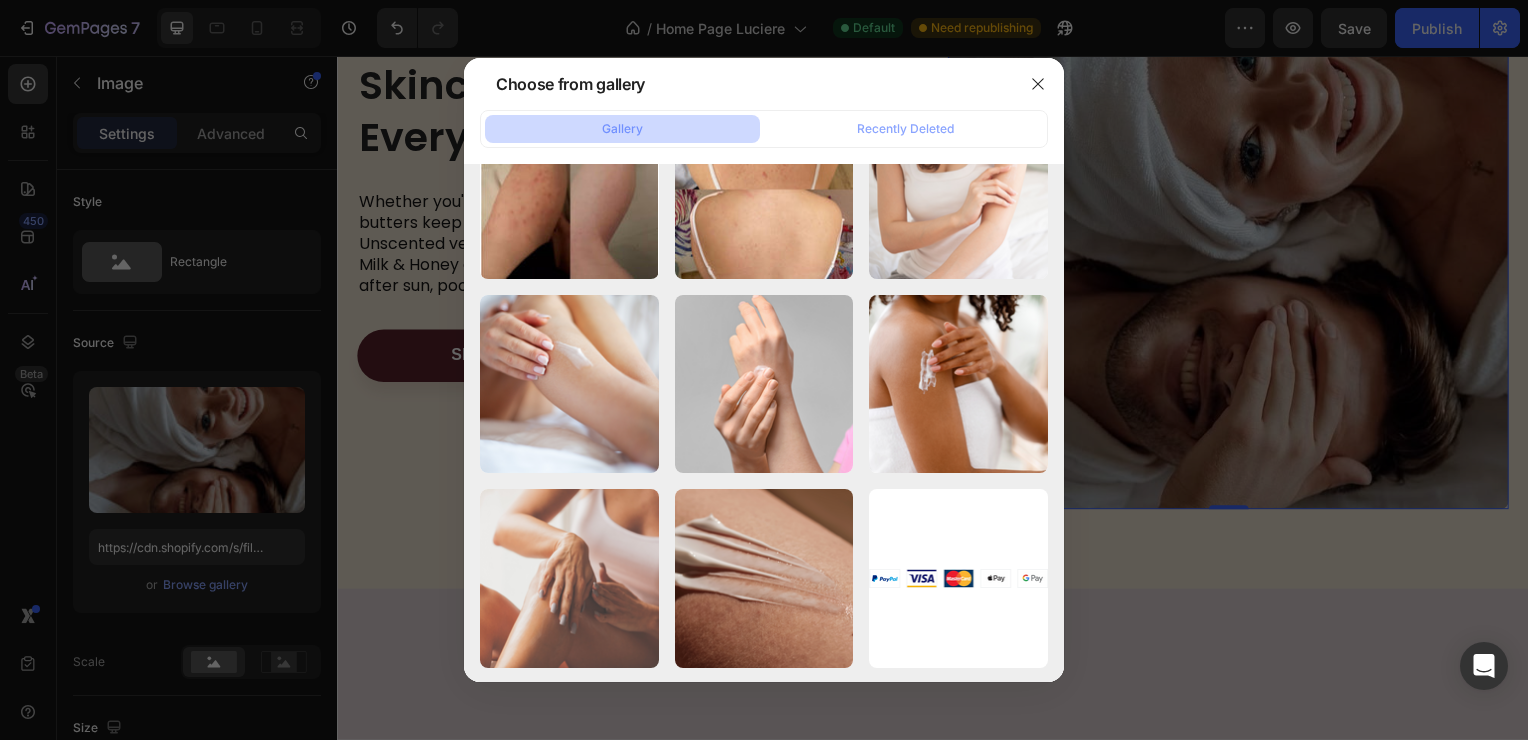 click at bounding box center [764, 370] 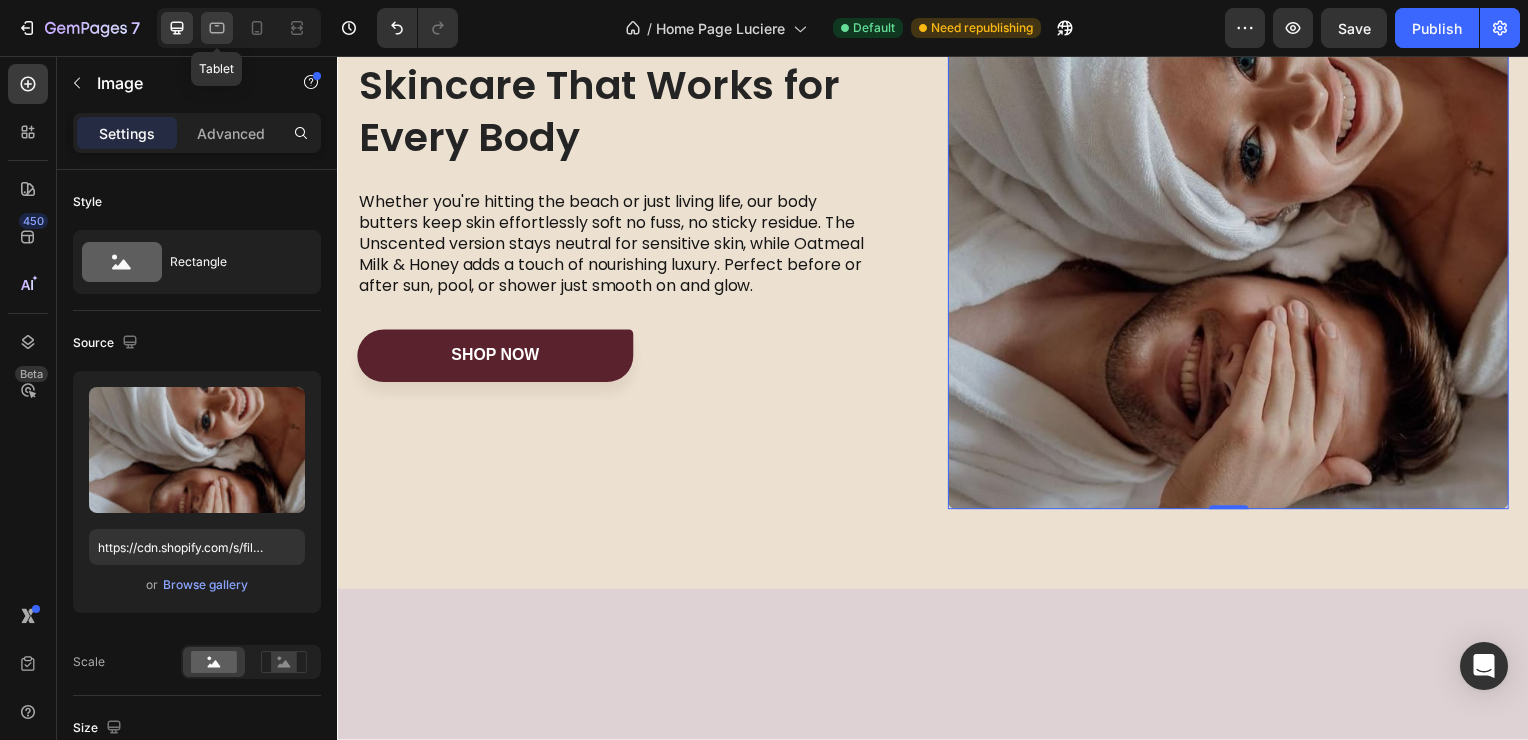 click 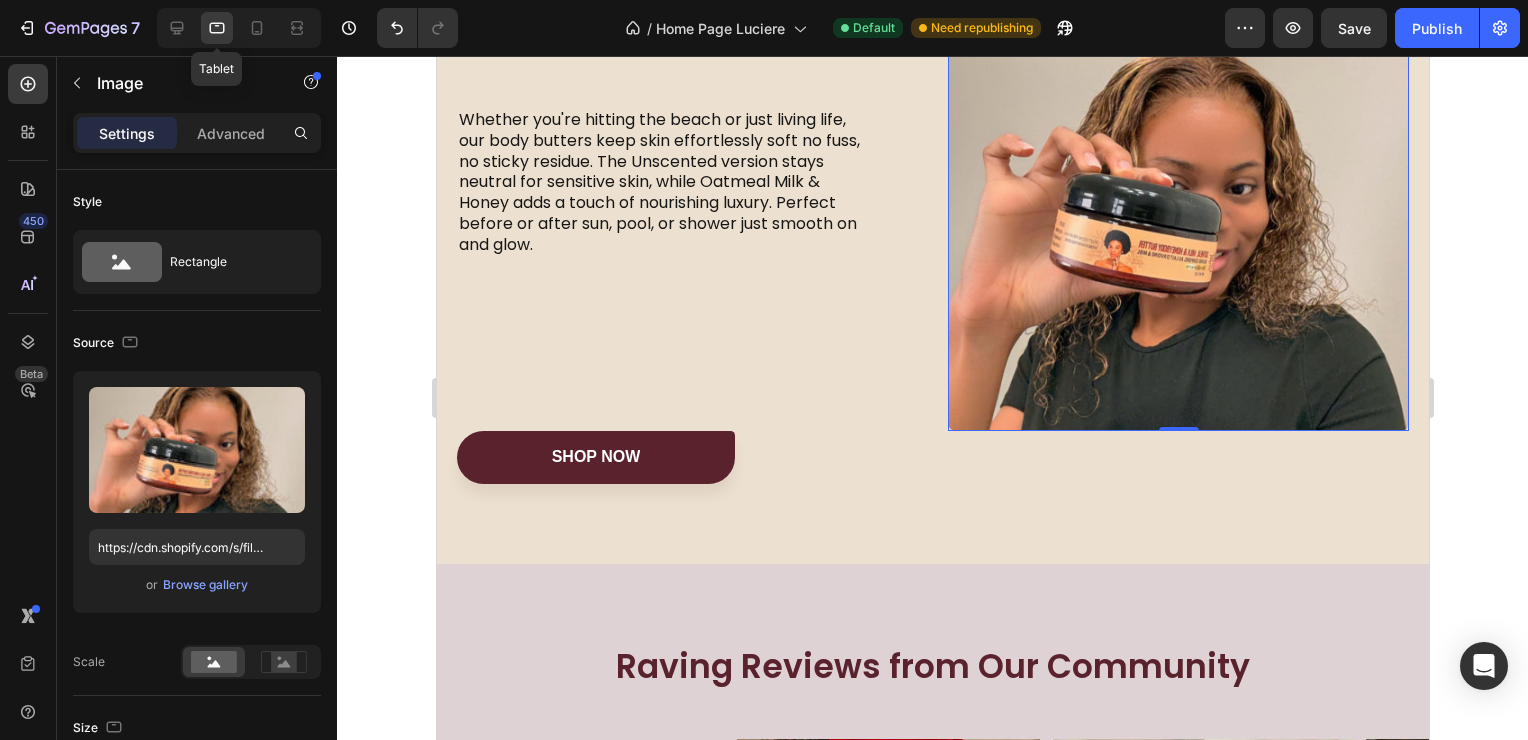 scroll, scrollTop: 2716, scrollLeft: 0, axis: vertical 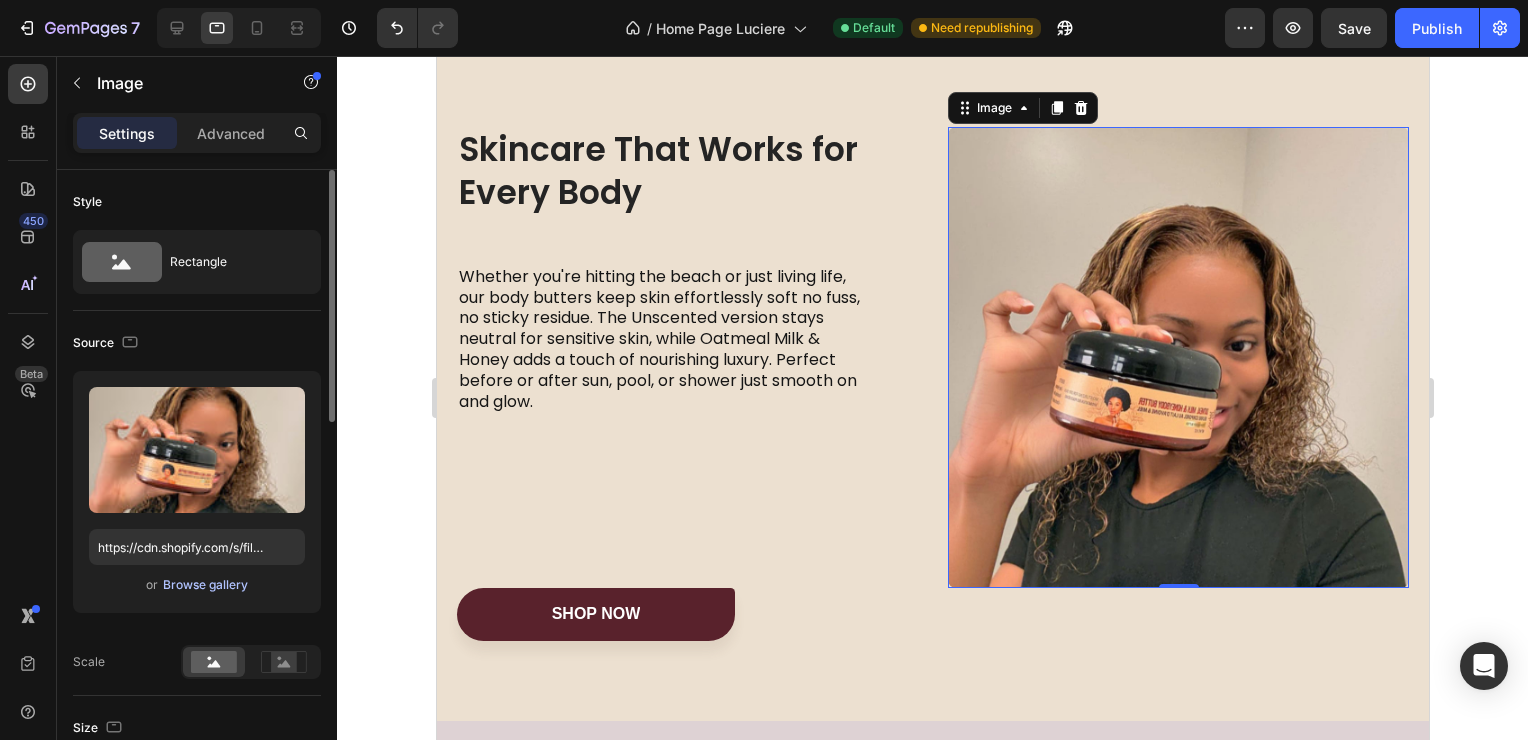 click on "Browse gallery" at bounding box center [205, 585] 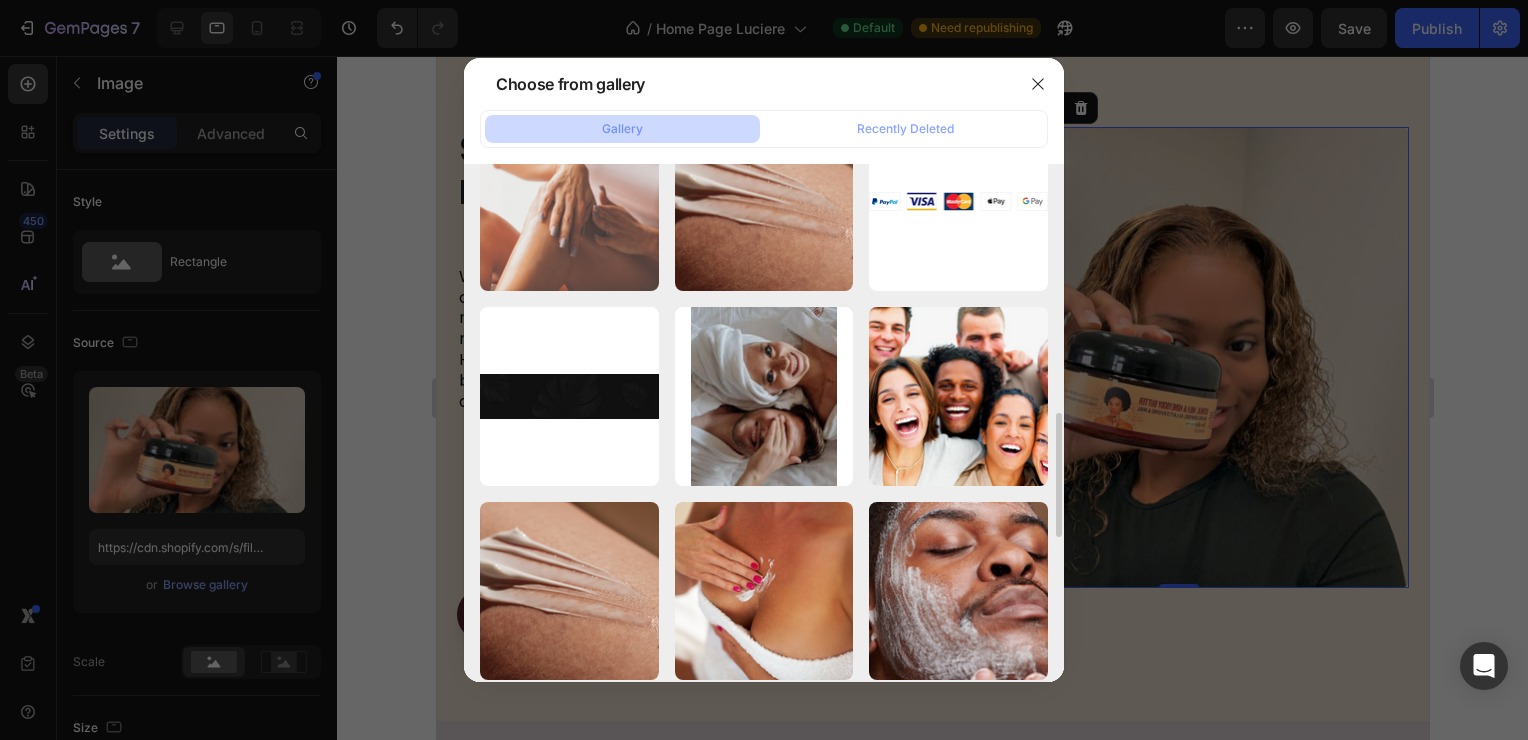 scroll, scrollTop: 1042, scrollLeft: 0, axis: vertical 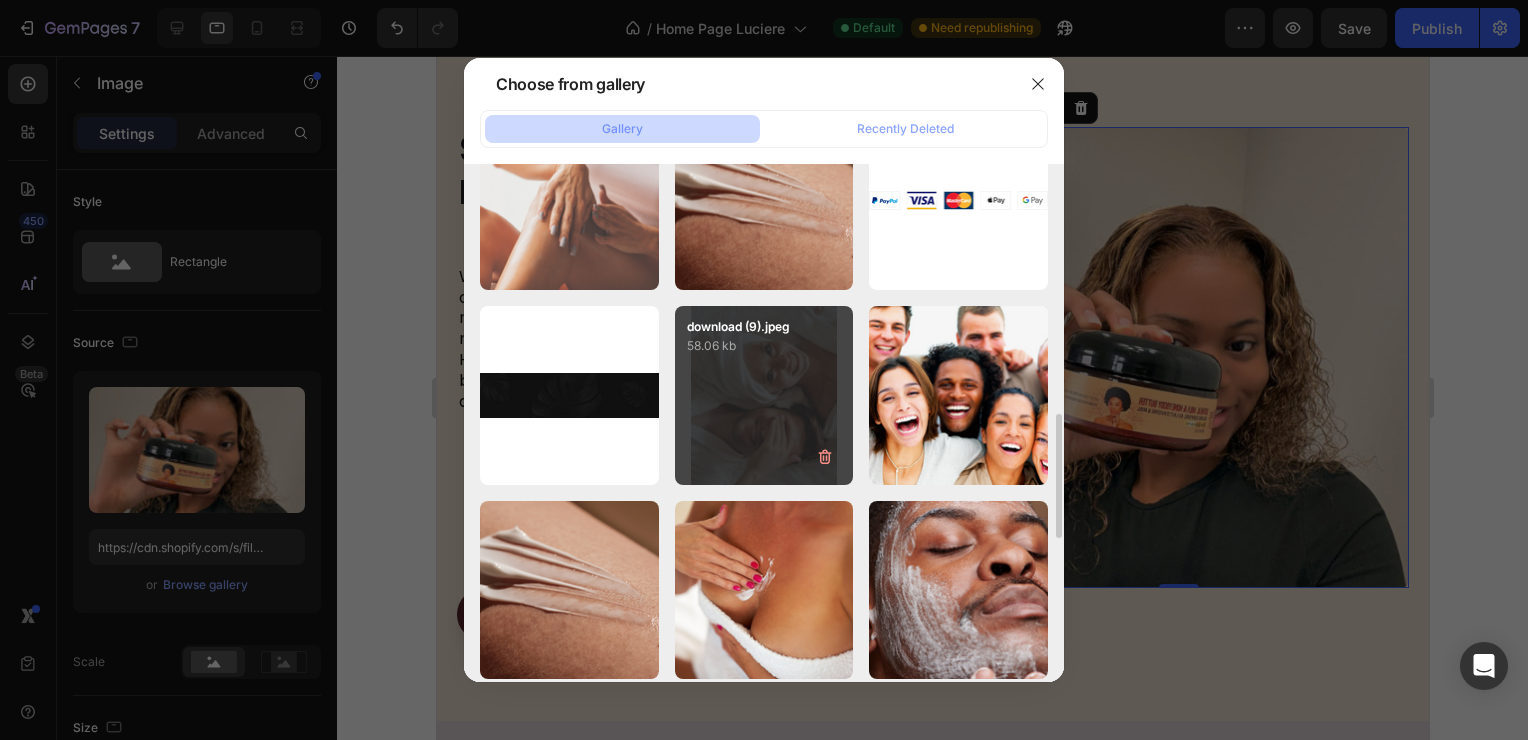click on "download (9).jpeg 58.06 kb" at bounding box center [764, 395] 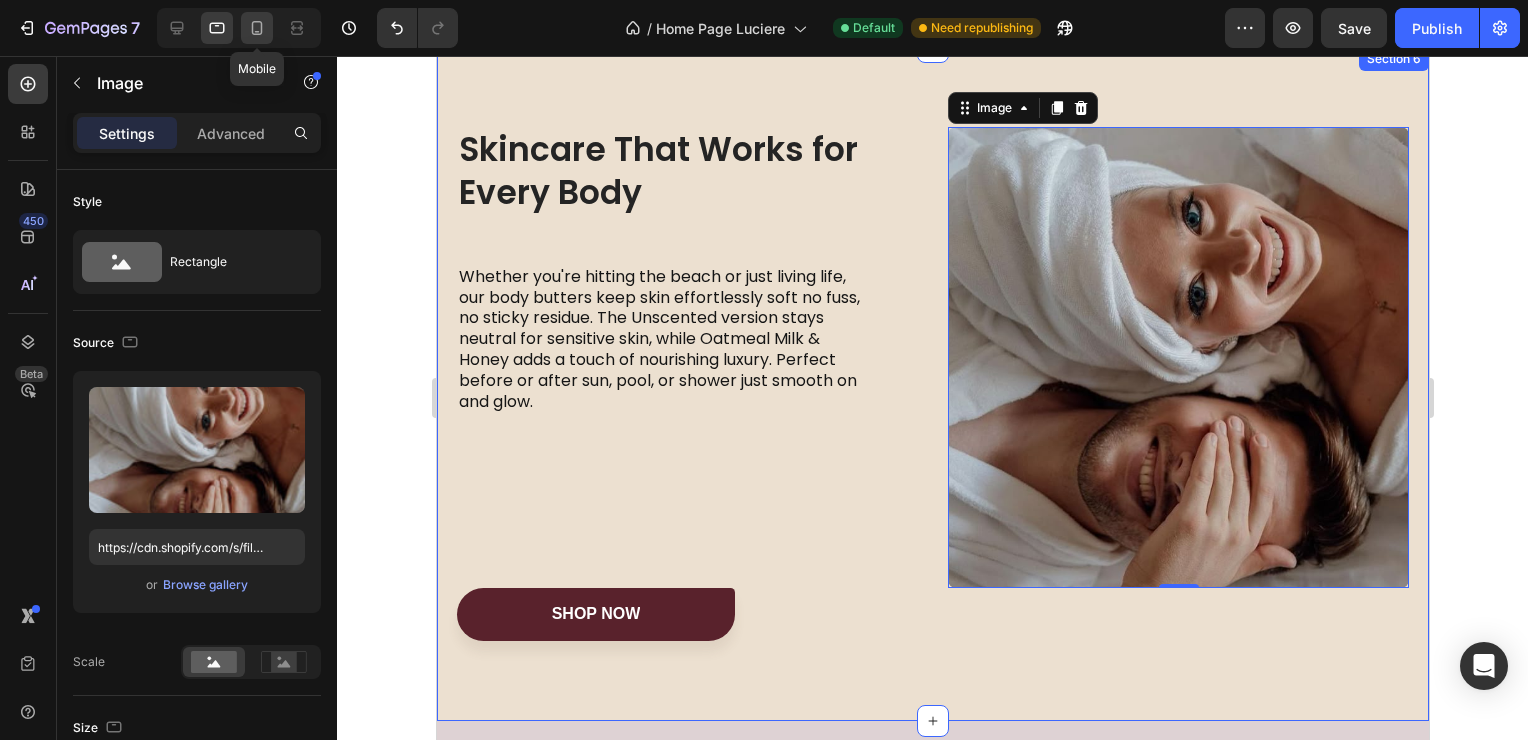 click 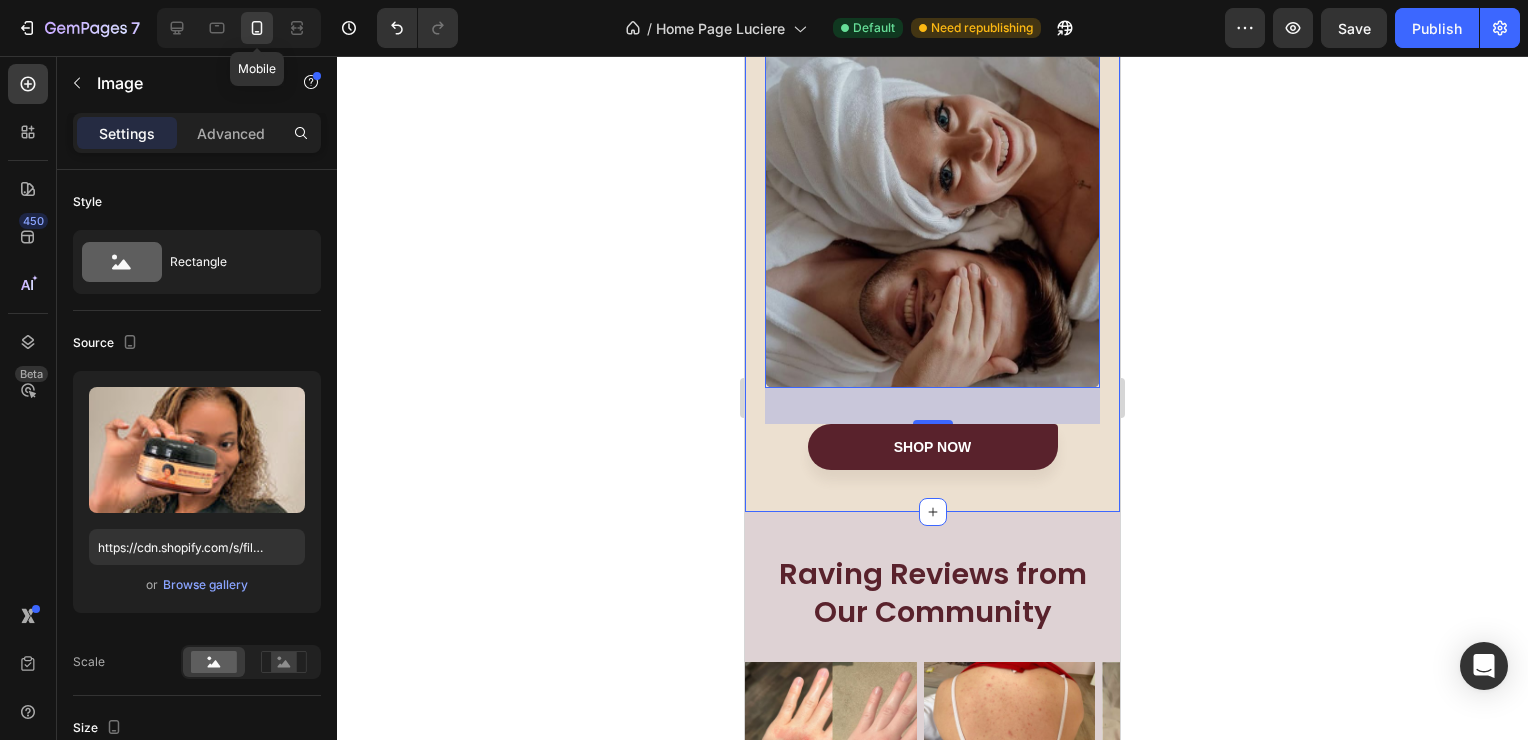 scroll, scrollTop: 2736, scrollLeft: 0, axis: vertical 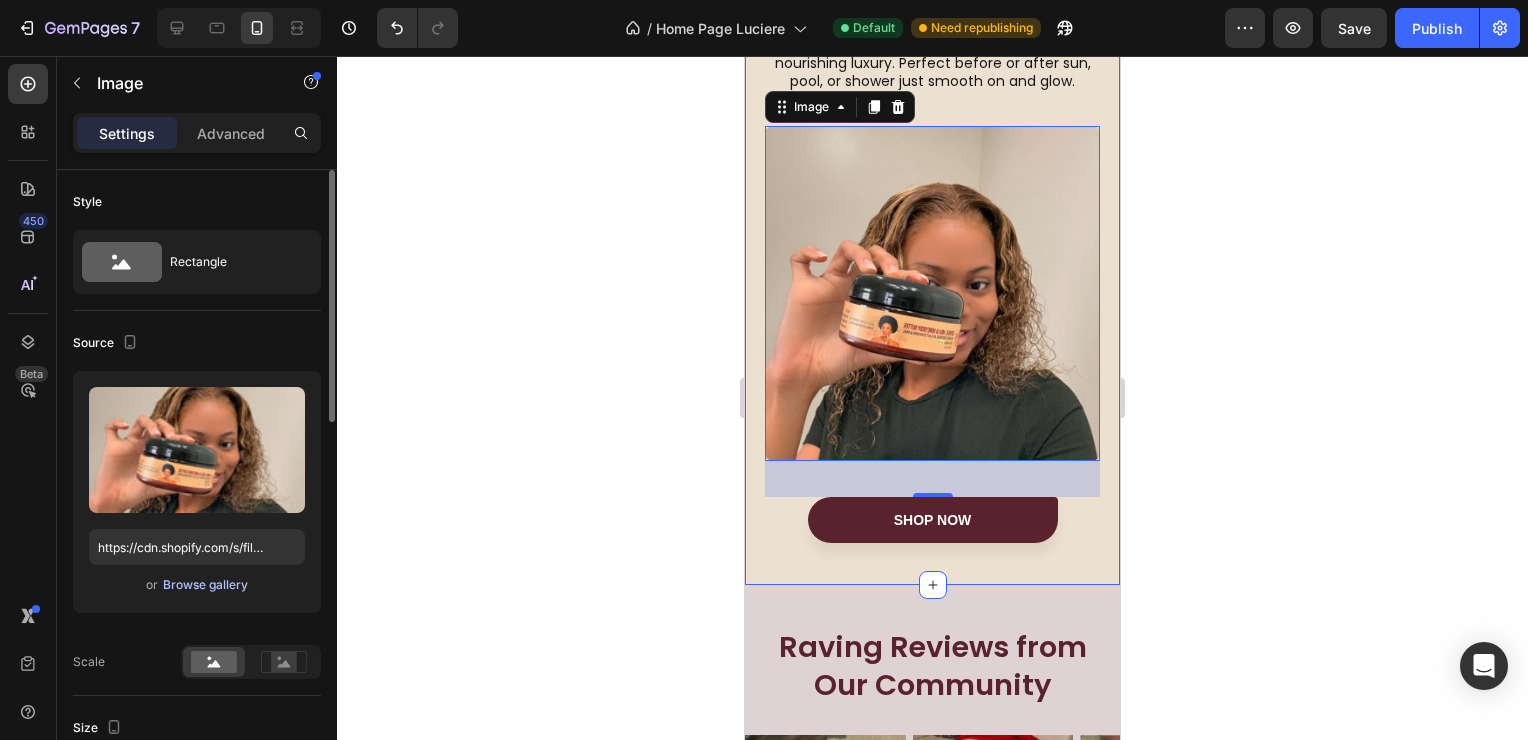 click on "Browse gallery" at bounding box center [205, 585] 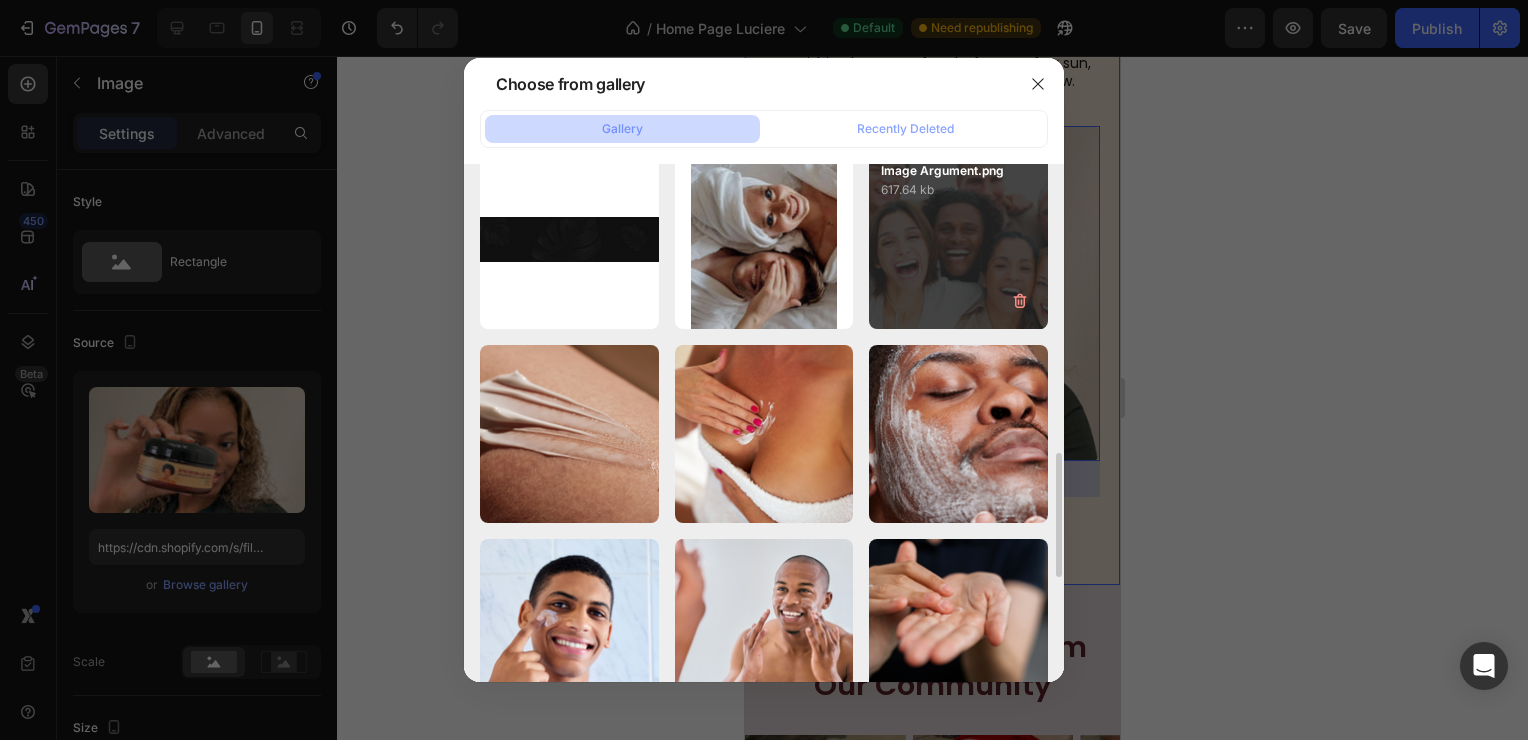 scroll, scrollTop: 1199, scrollLeft: 0, axis: vertical 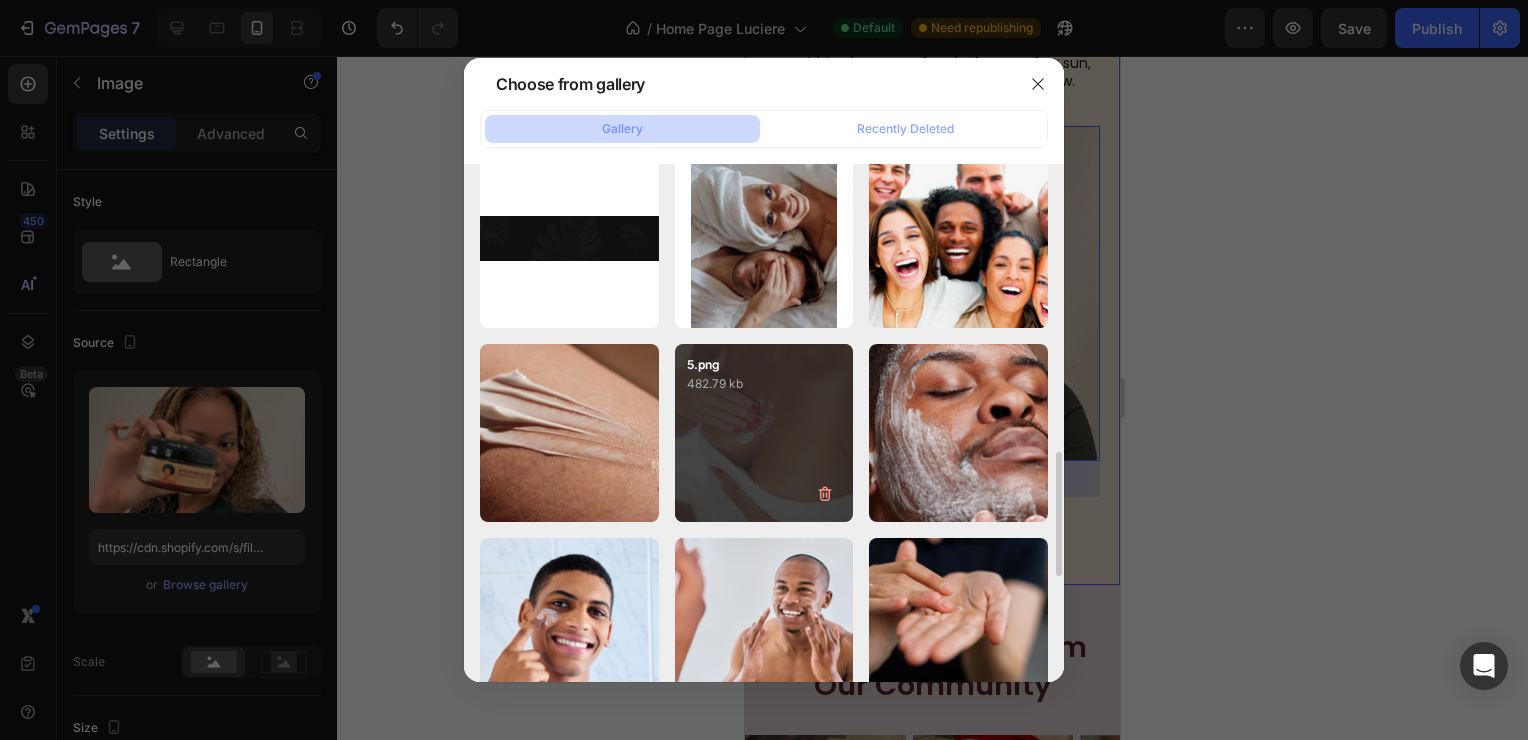 click on "5.png 482.79 kb" at bounding box center (764, 433) 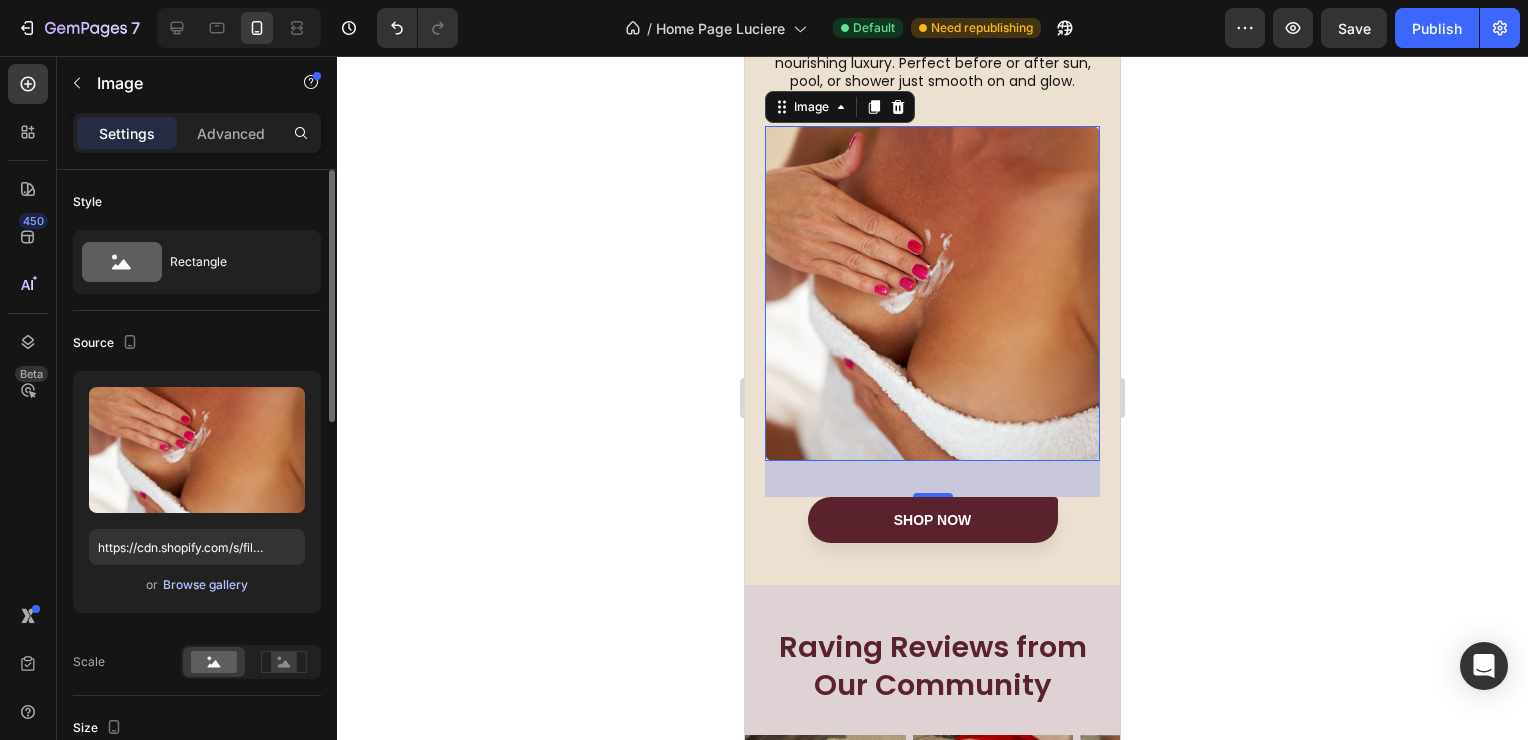 click on "Browse gallery" at bounding box center [205, 585] 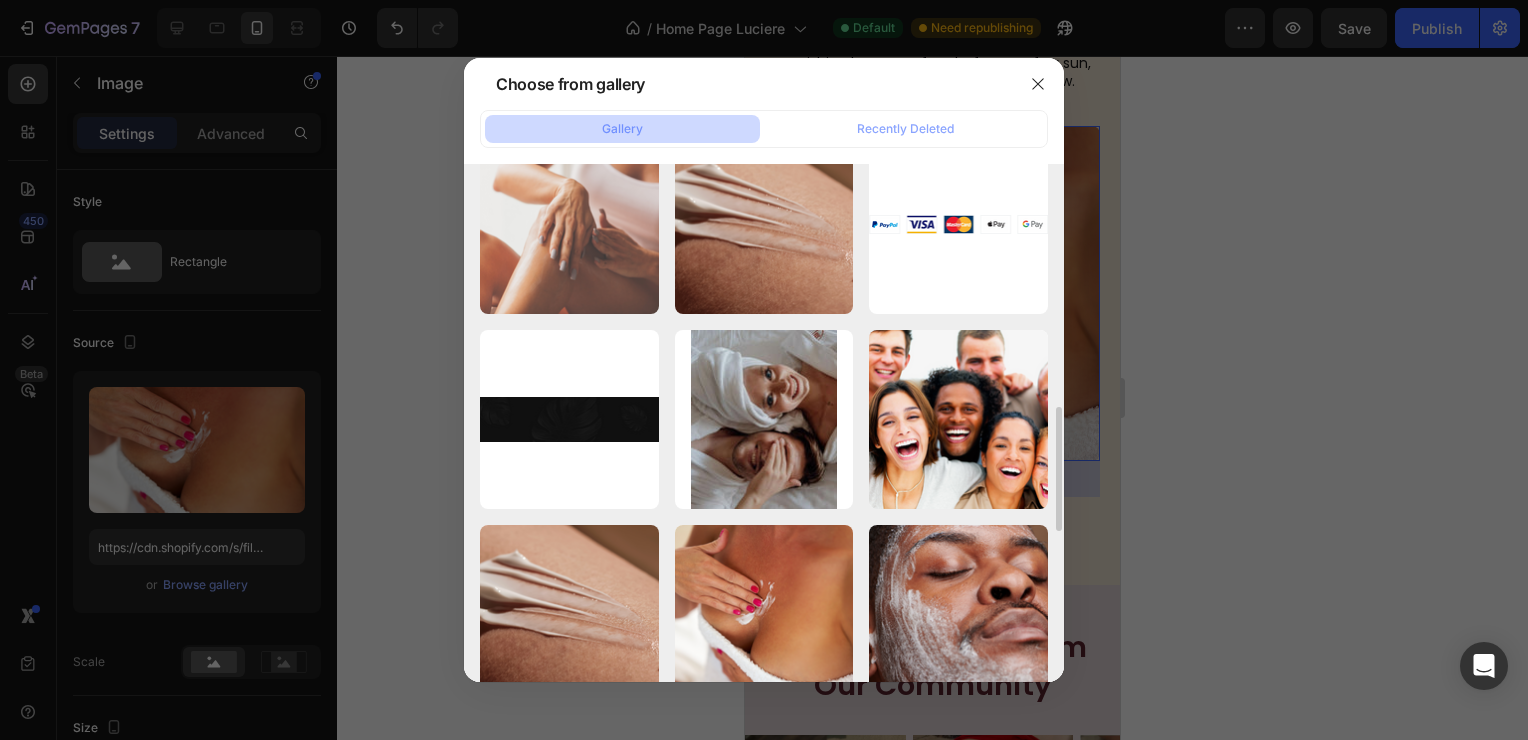 scroll, scrollTop: 1020, scrollLeft: 0, axis: vertical 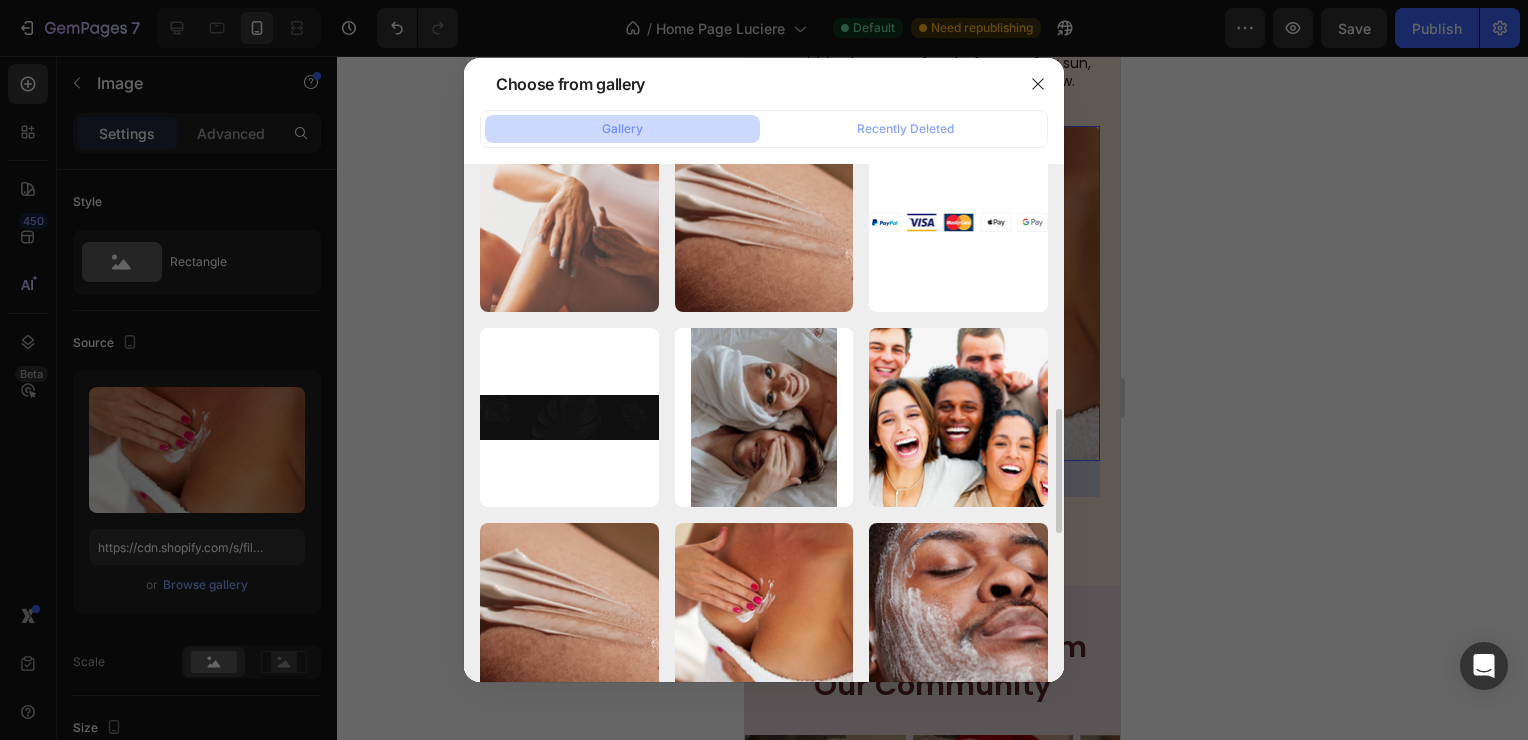 click on "download (9).jpeg 58.06 kb" at bounding box center (0, 0) 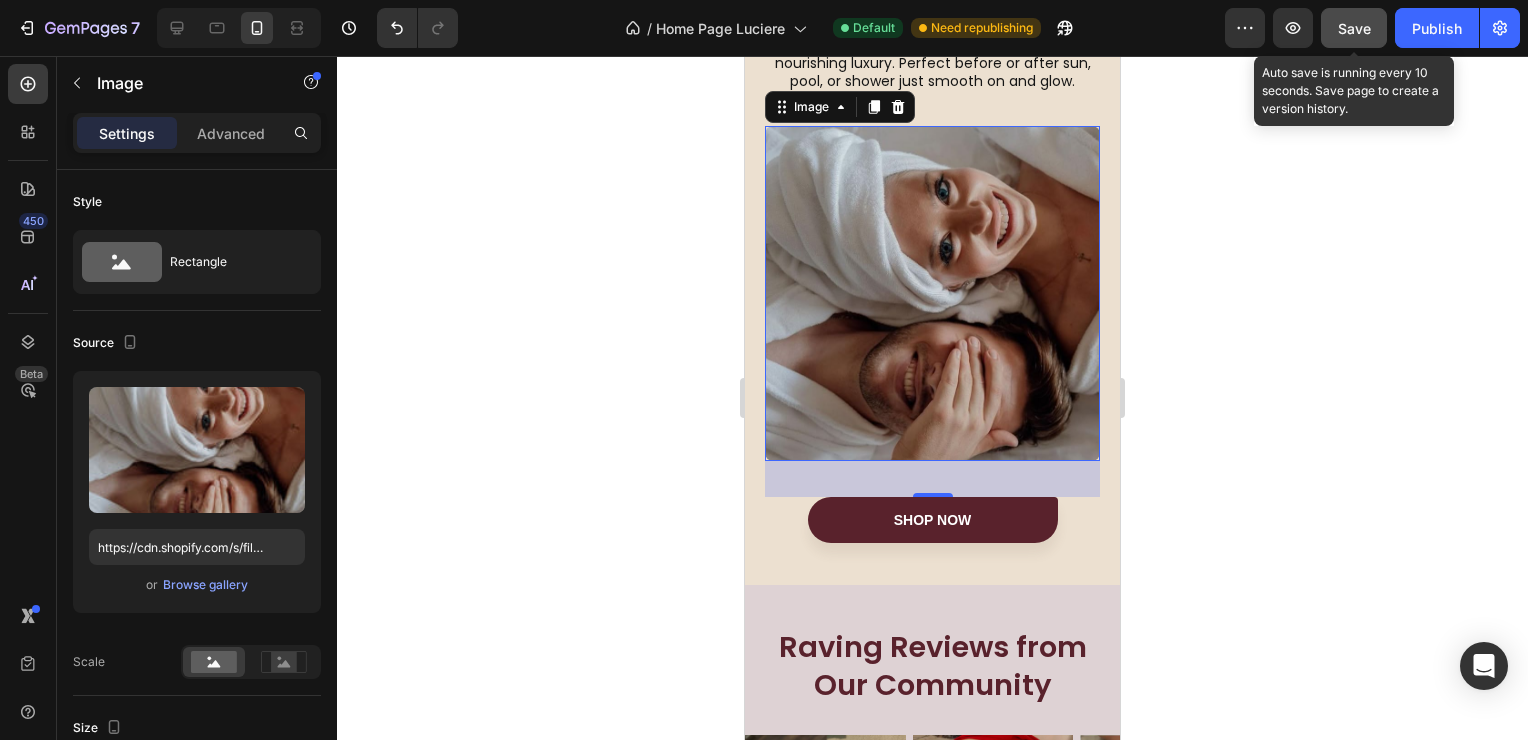 click on "Save" at bounding box center (1354, 28) 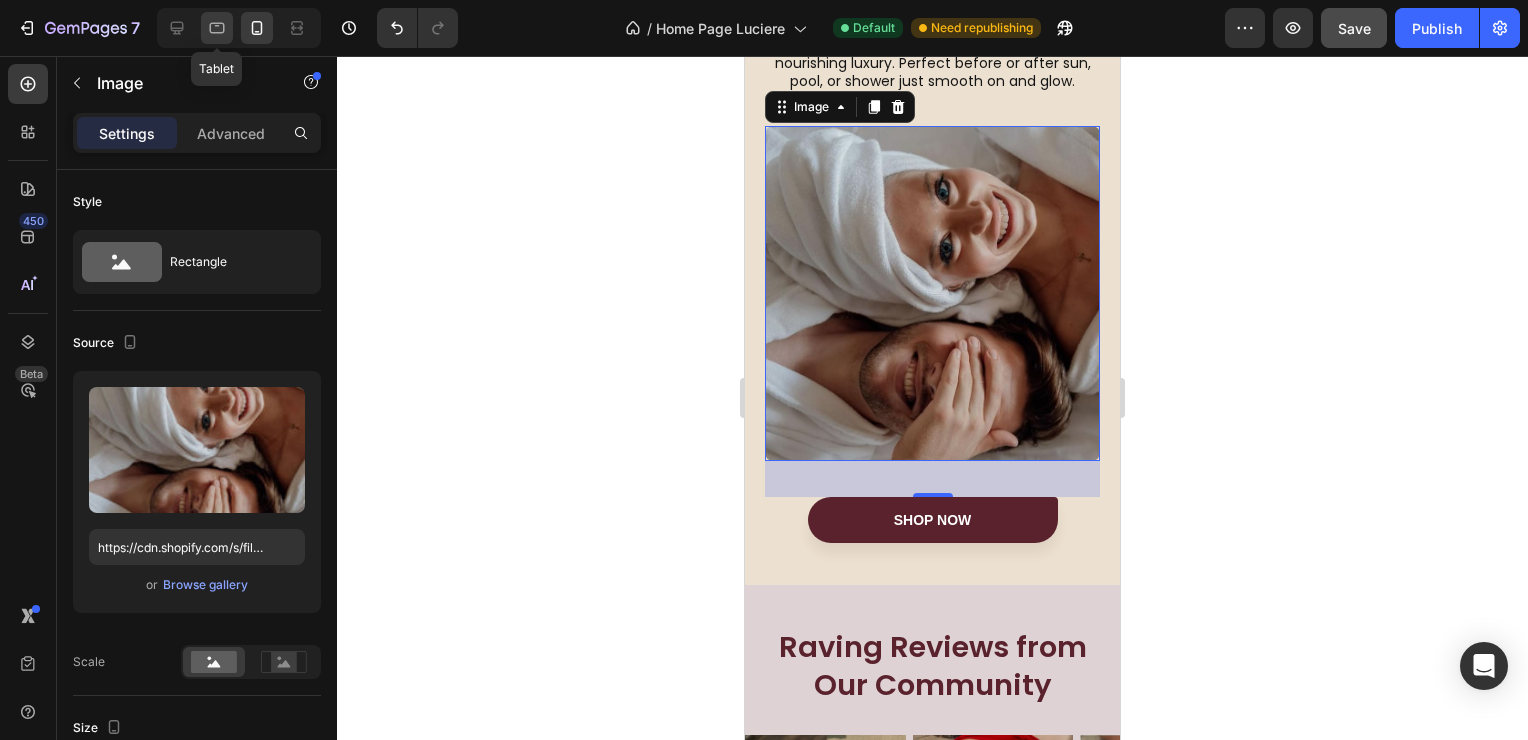 click 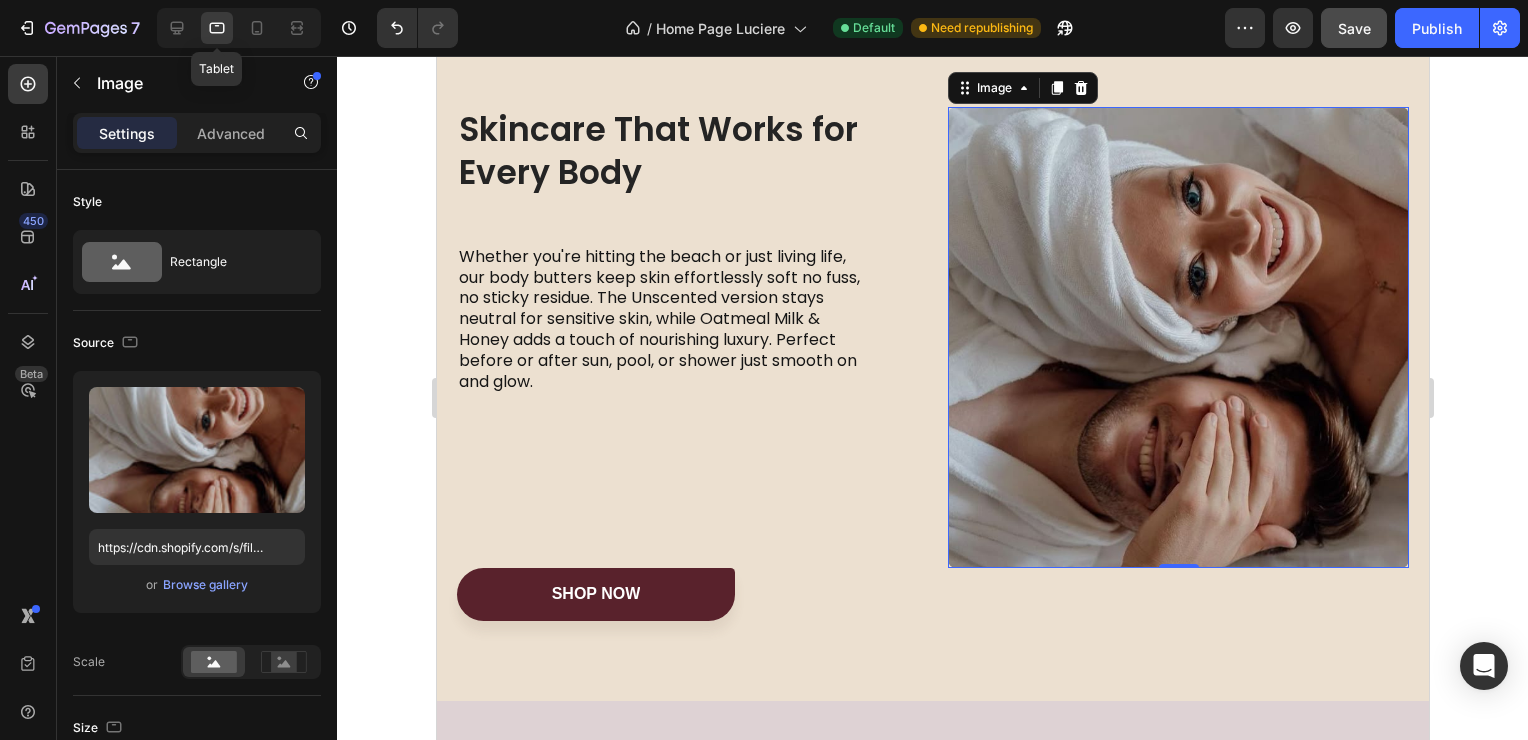 scroll, scrollTop: 2716, scrollLeft: 0, axis: vertical 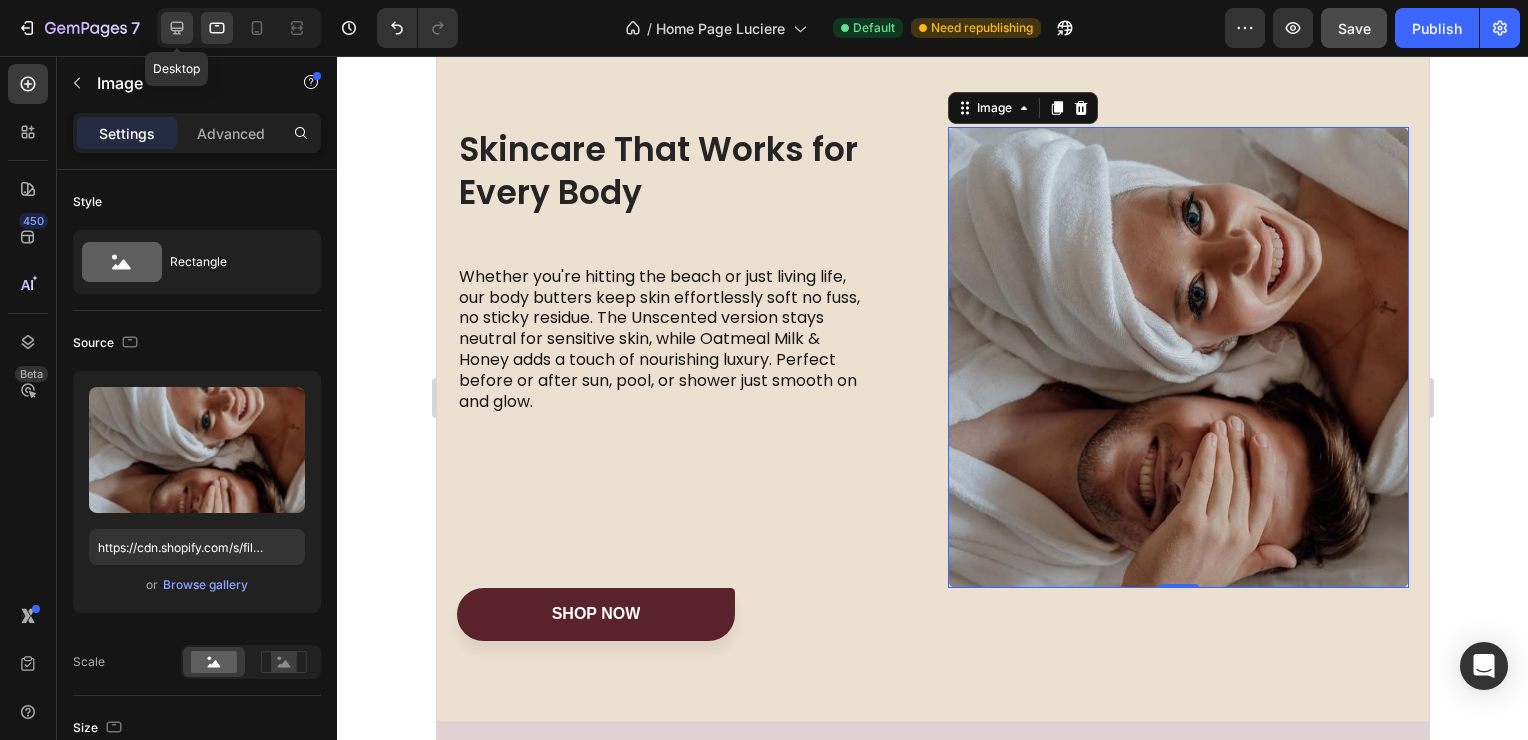 click 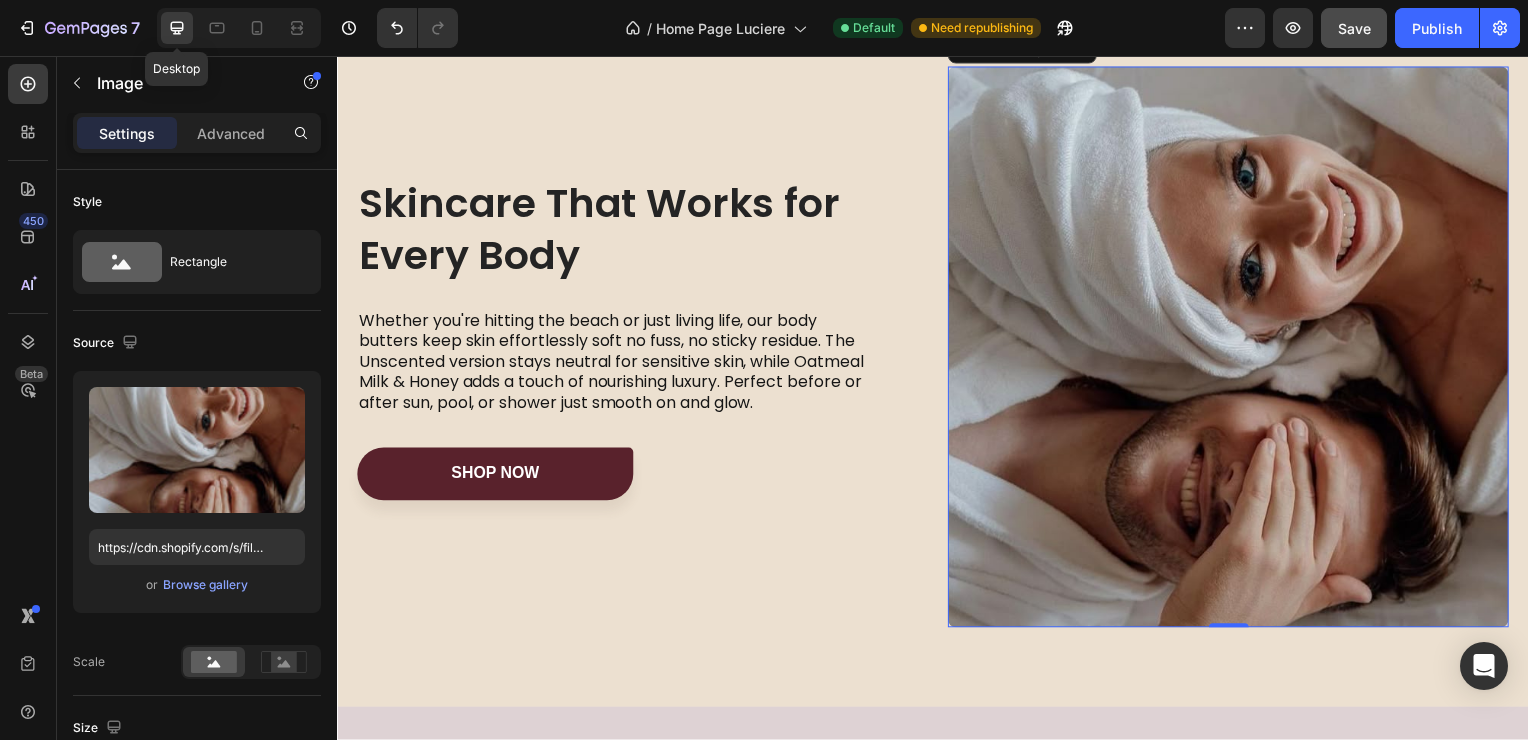 scroll, scrollTop: 2656, scrollLeft: 0, axis: vertical 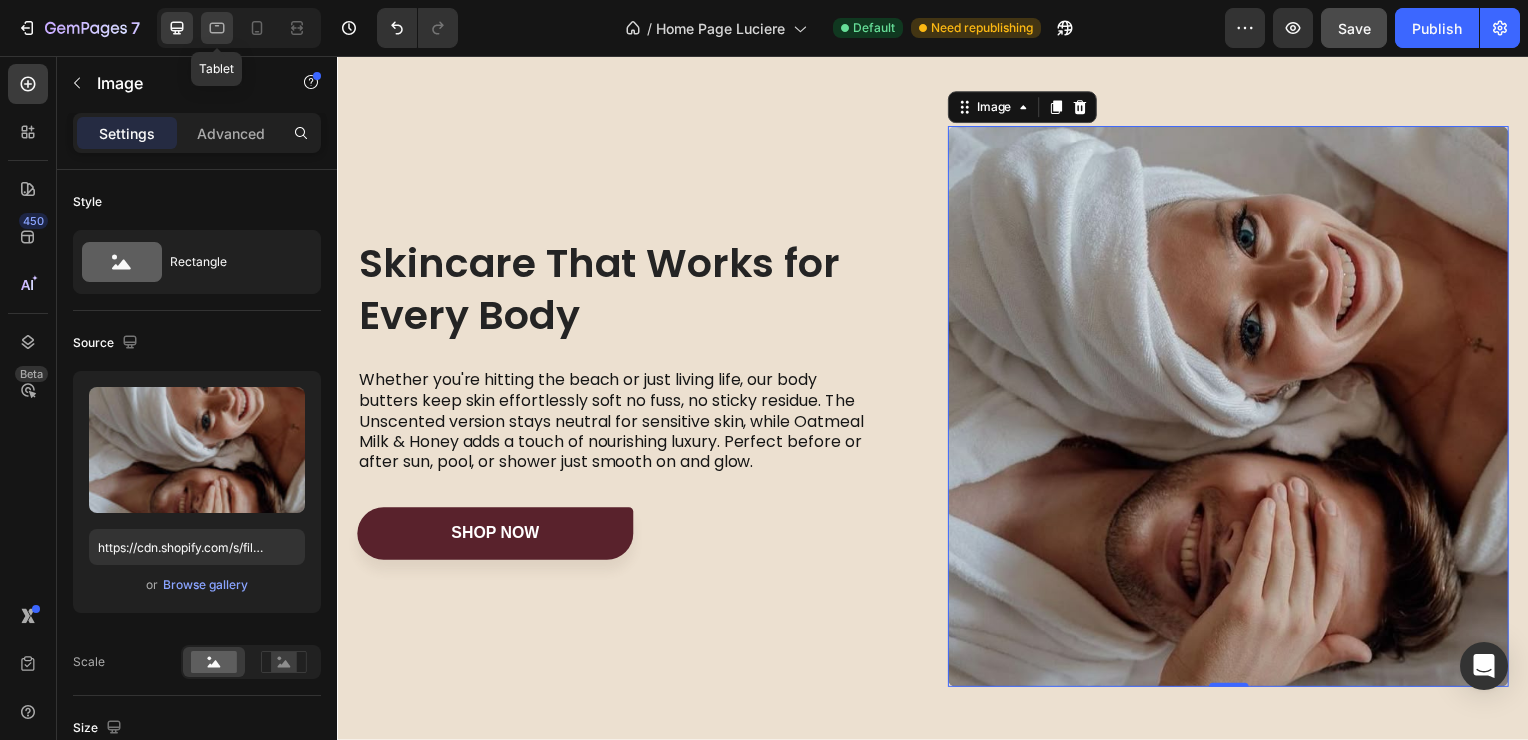 click 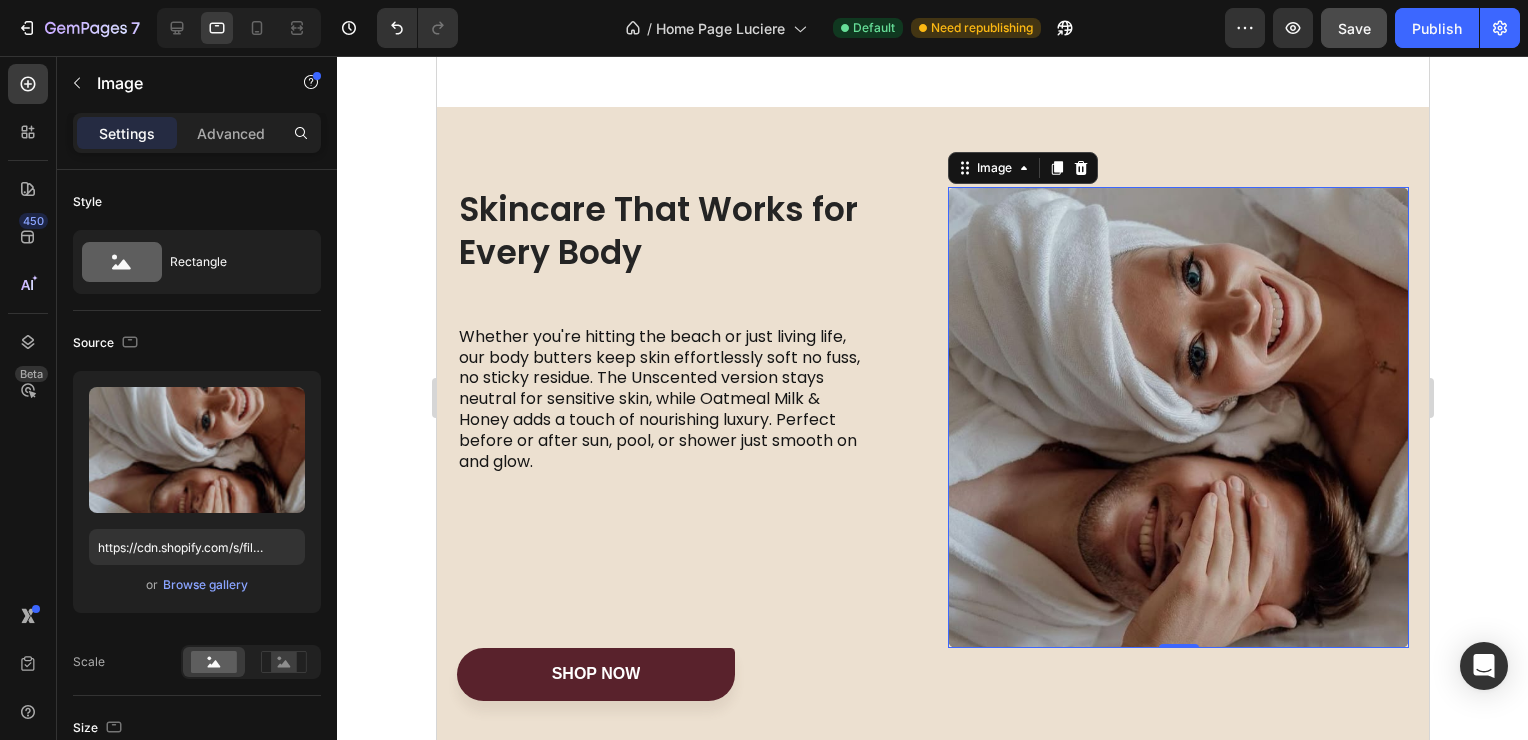 scroll, scrollTop: 2716, scrollLeft: 0, axis: vertical 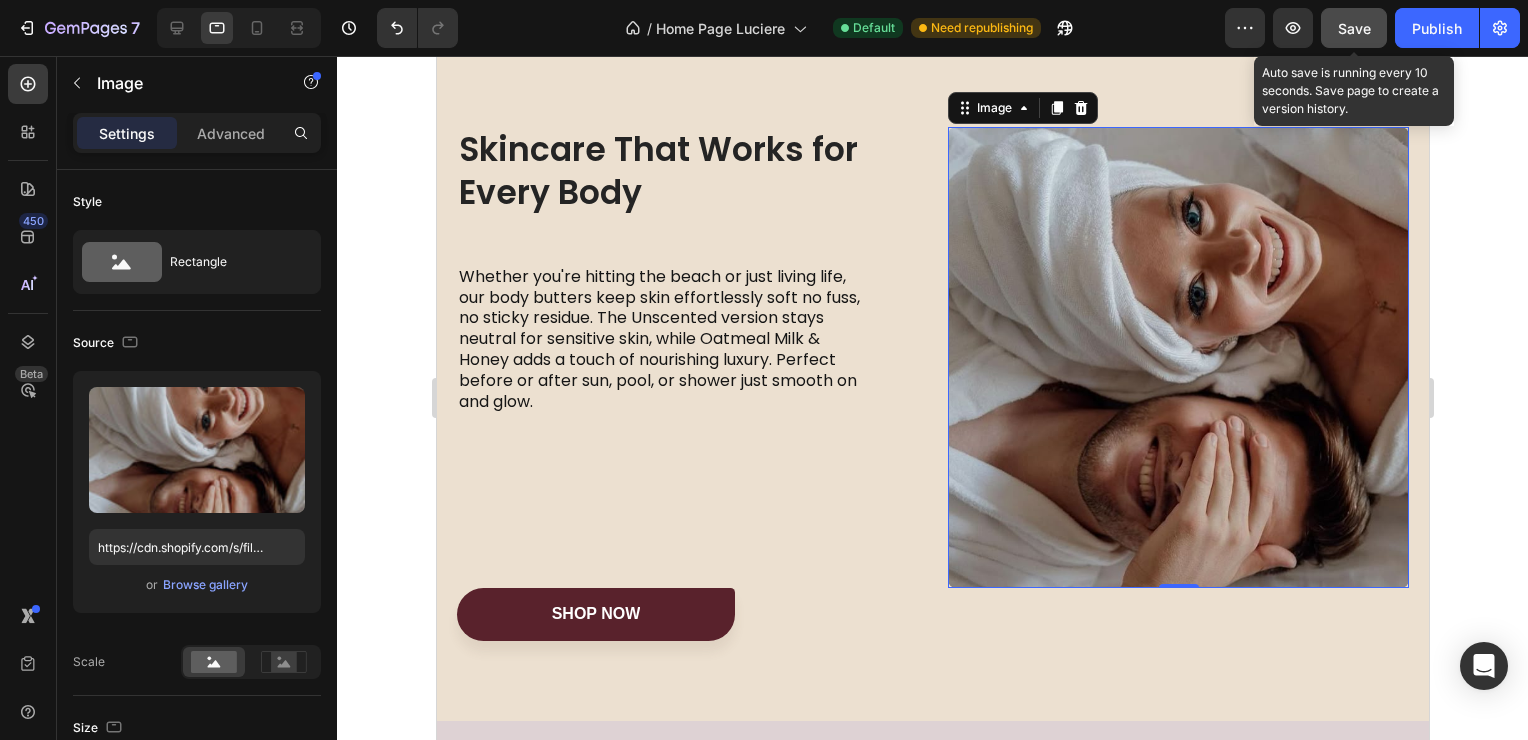 click on "Save" at bounding box center (1354, 28) 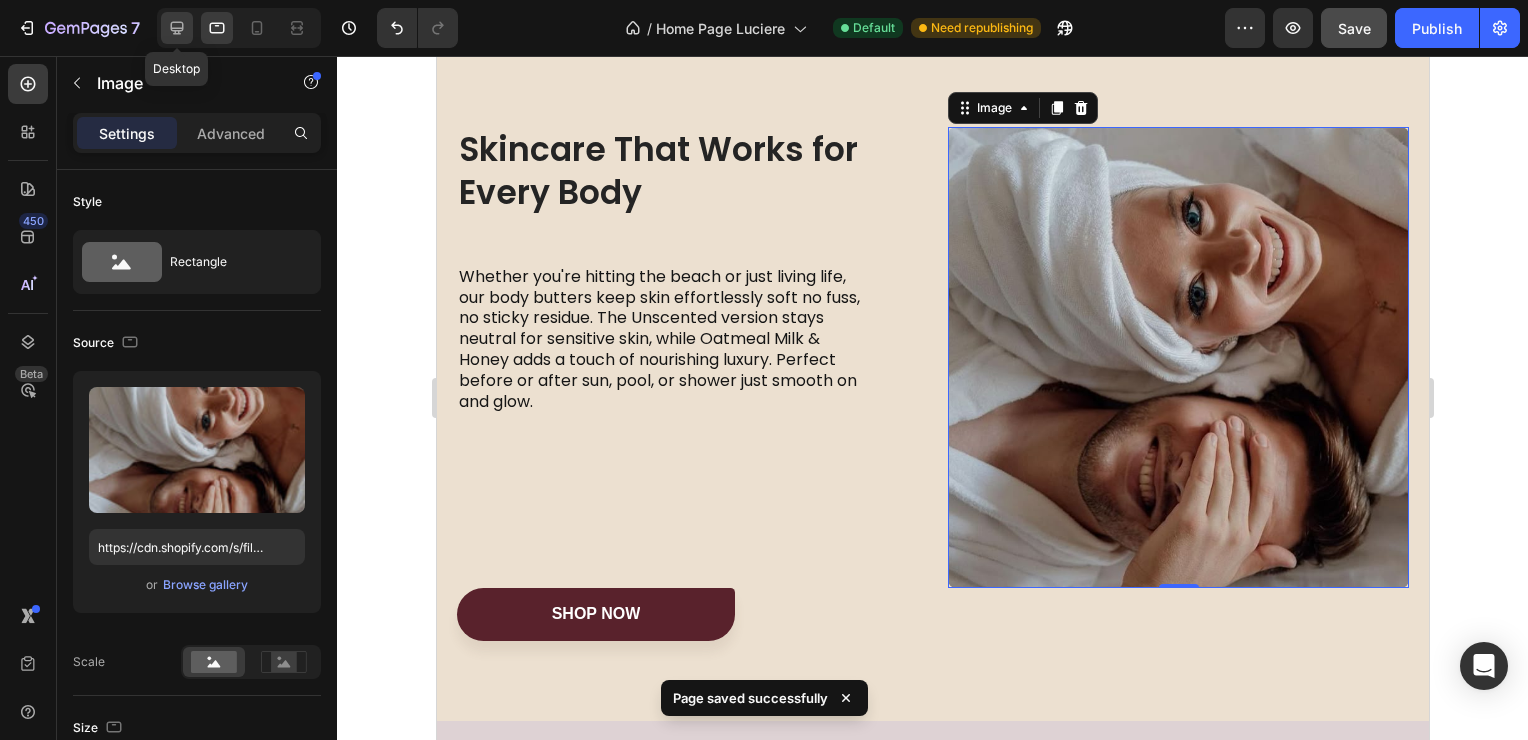 click 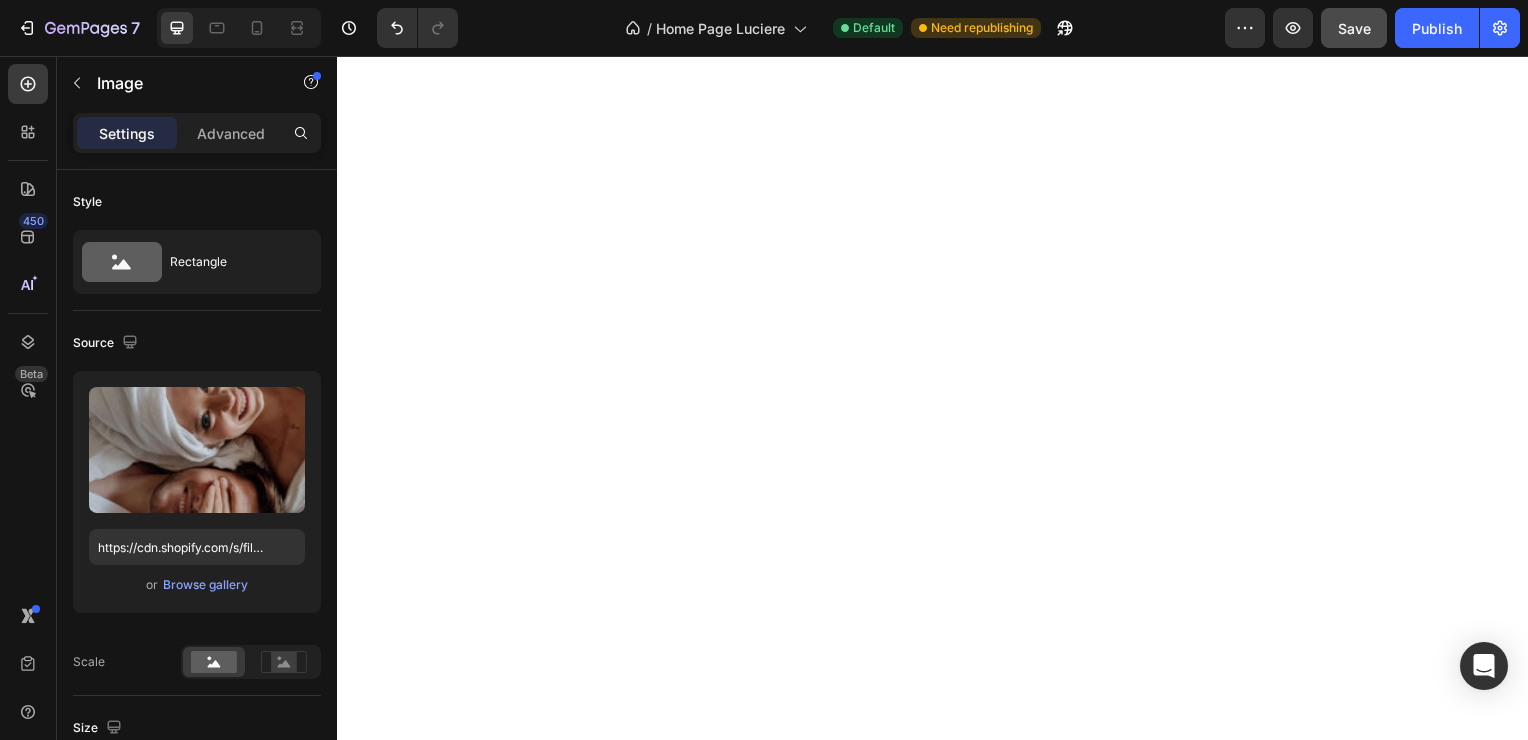 scroll, scrollTop: 0, scrollLeft: 0, axis: both 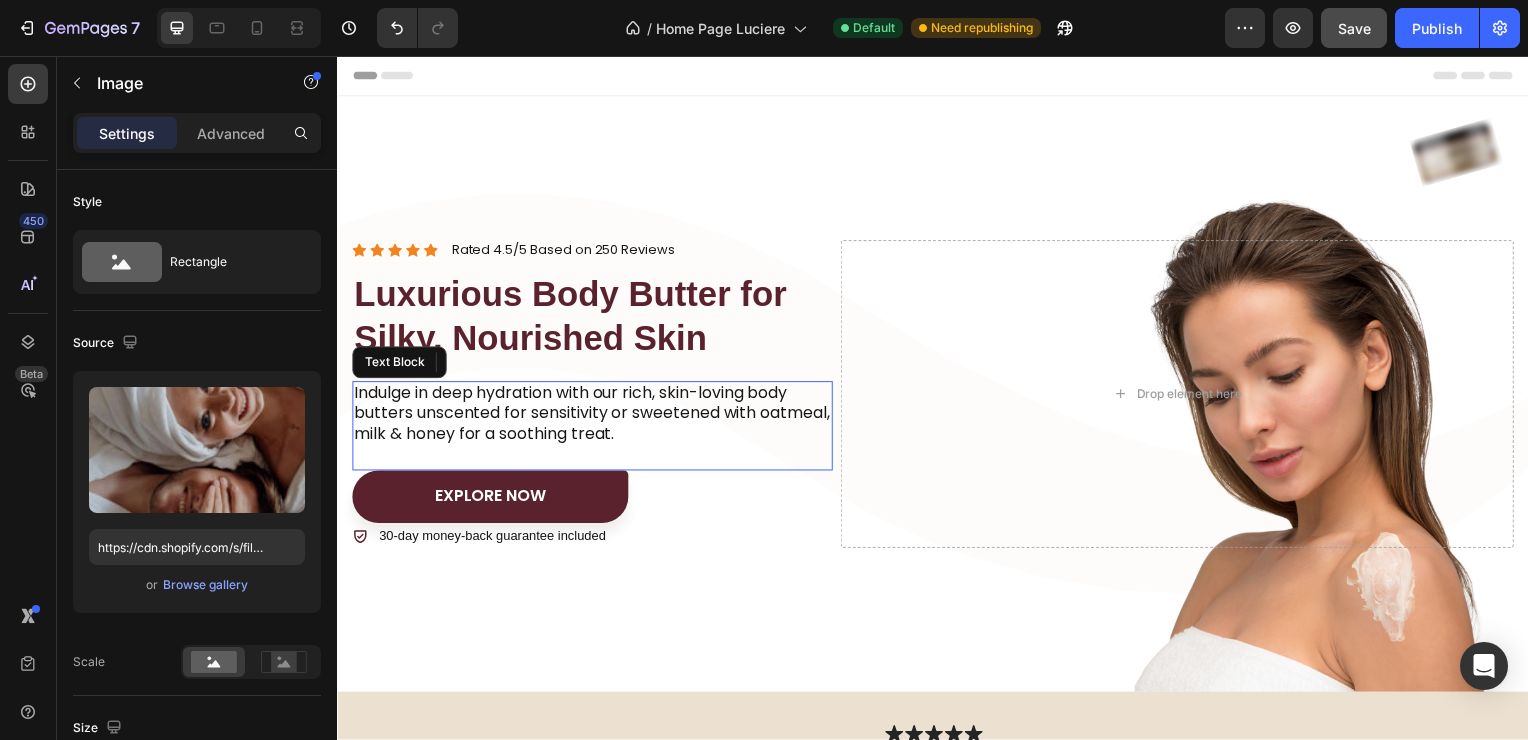 click on "Indulge in deep hydration with our rich, skin-loving body butters unscented for sensitivity or sweetened with oatmeal, milk & honey for a soothing treat." at bounding box center [594, 417] 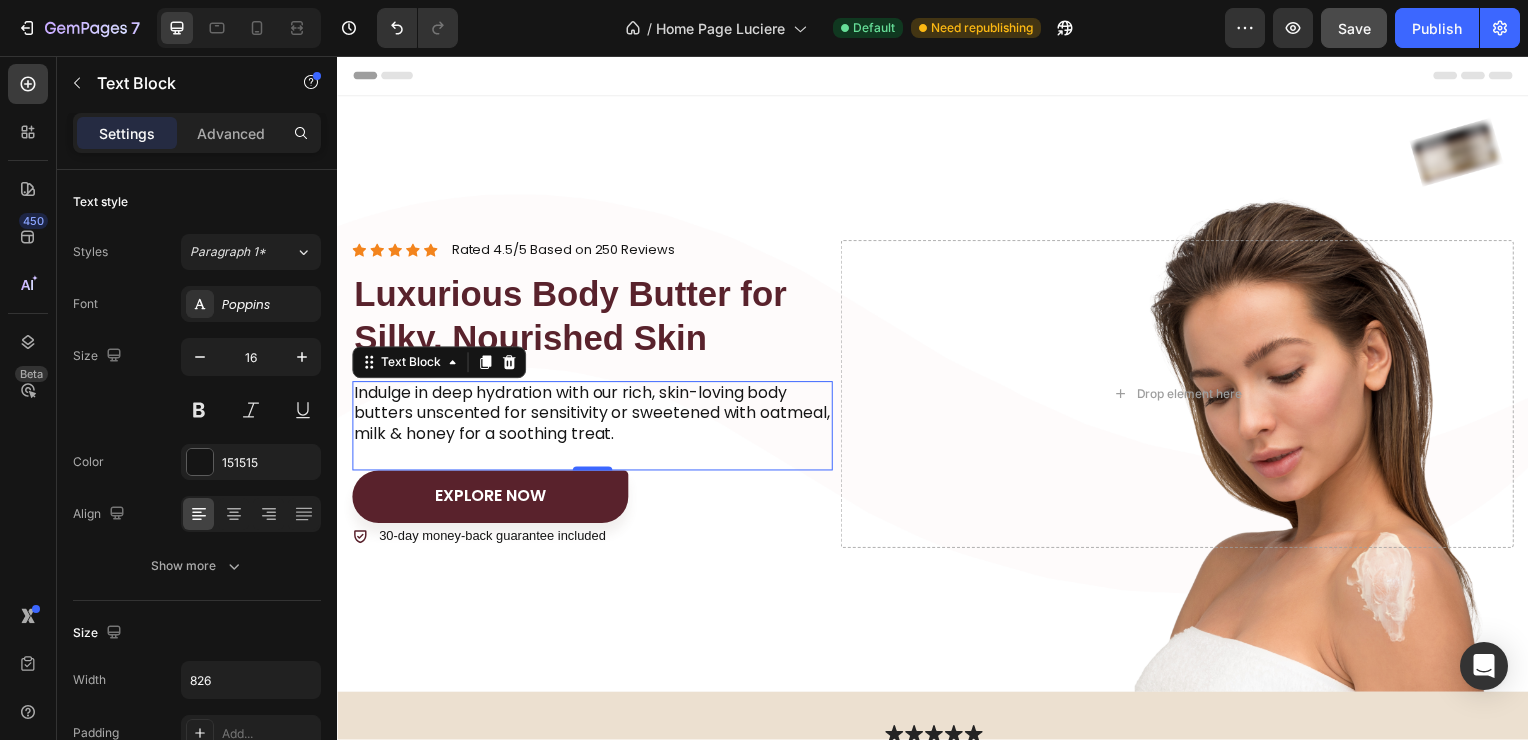 click on "Indulge in deep hydration with our rich, skin-loving body butters unscented for sensitivity or sweetened with oatmeal, milk & honey for a soothing treat." at bounding box center (594, 417) 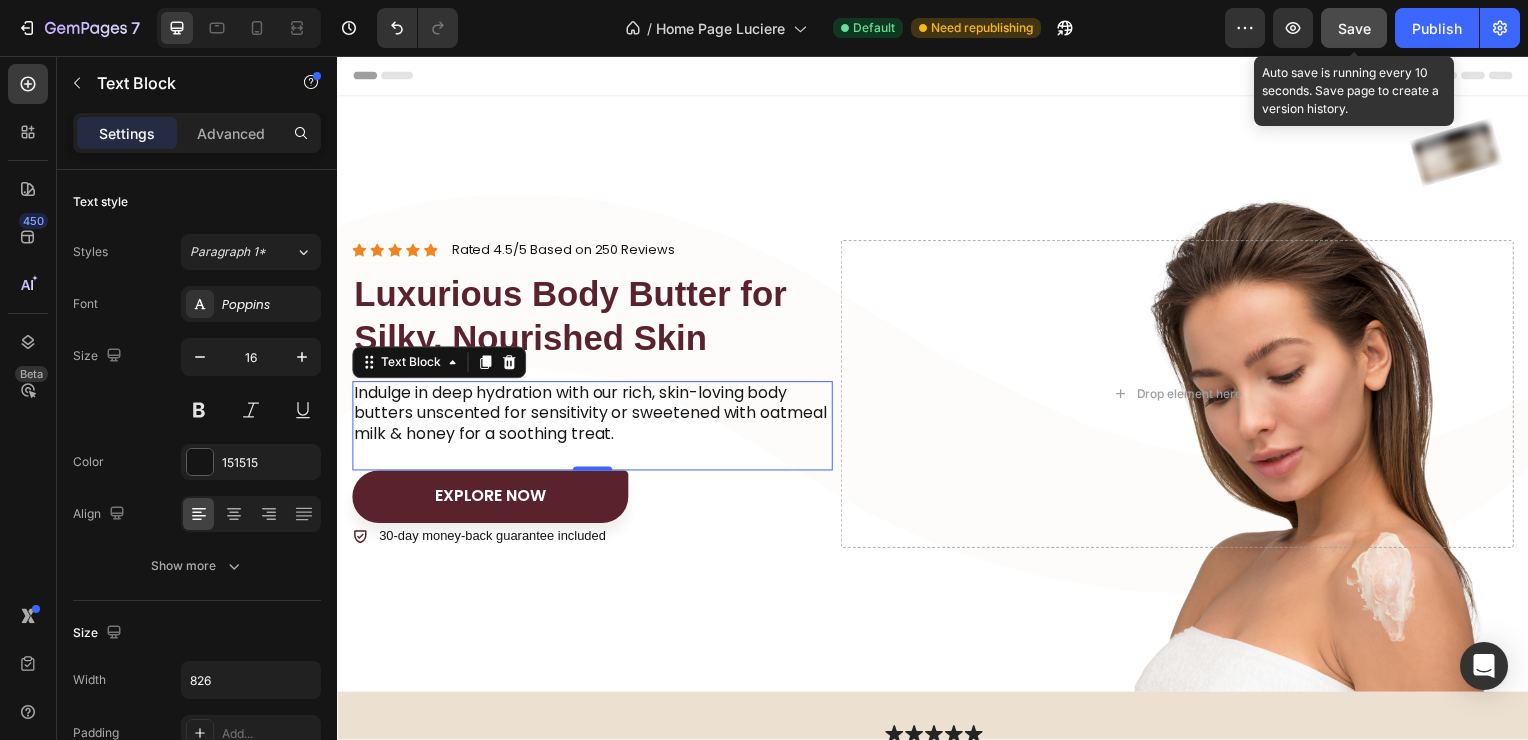 click on "Save" at bounding box center (1354, 28) 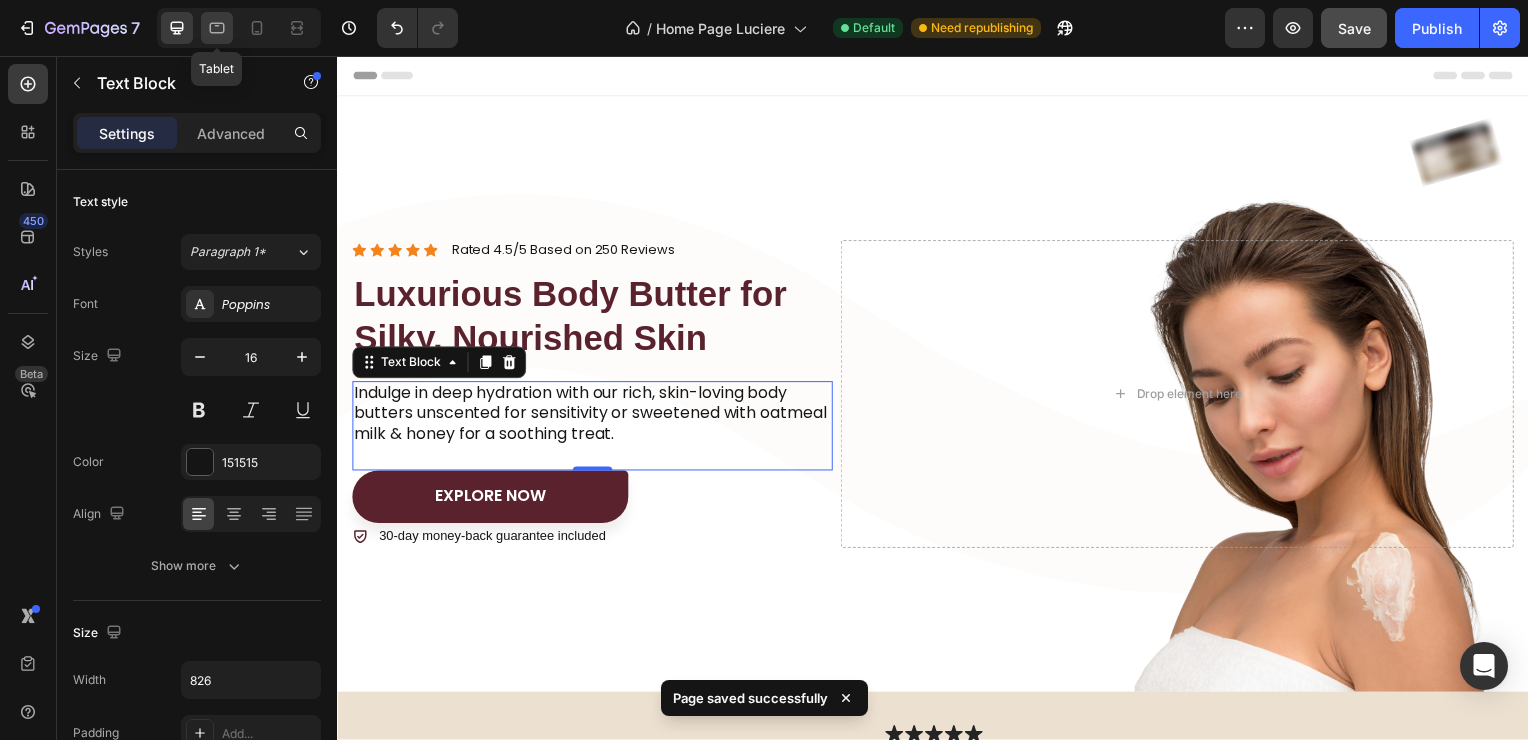 click 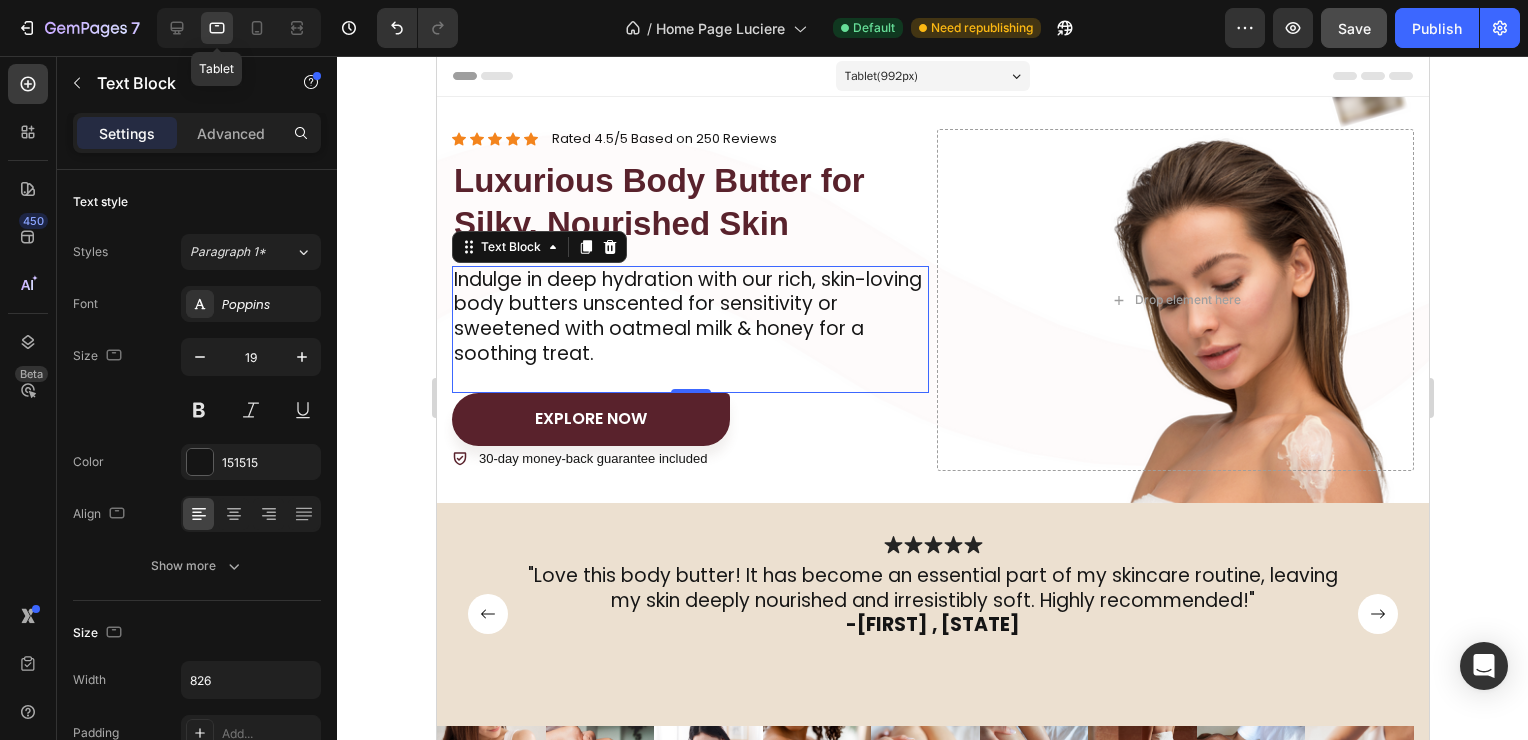 scroll, scrollTop: 139, scrollLeft: 0, axis: vertical 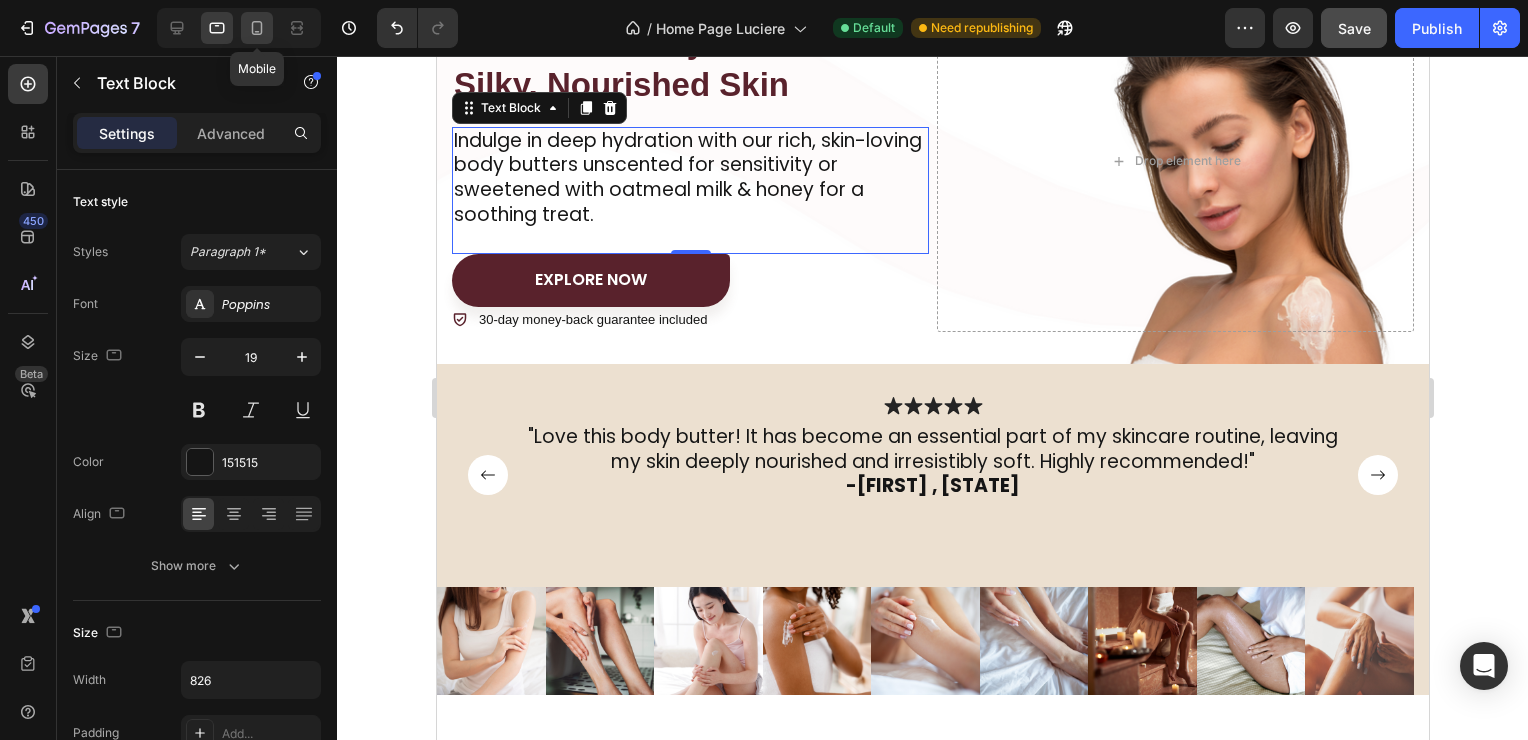 click 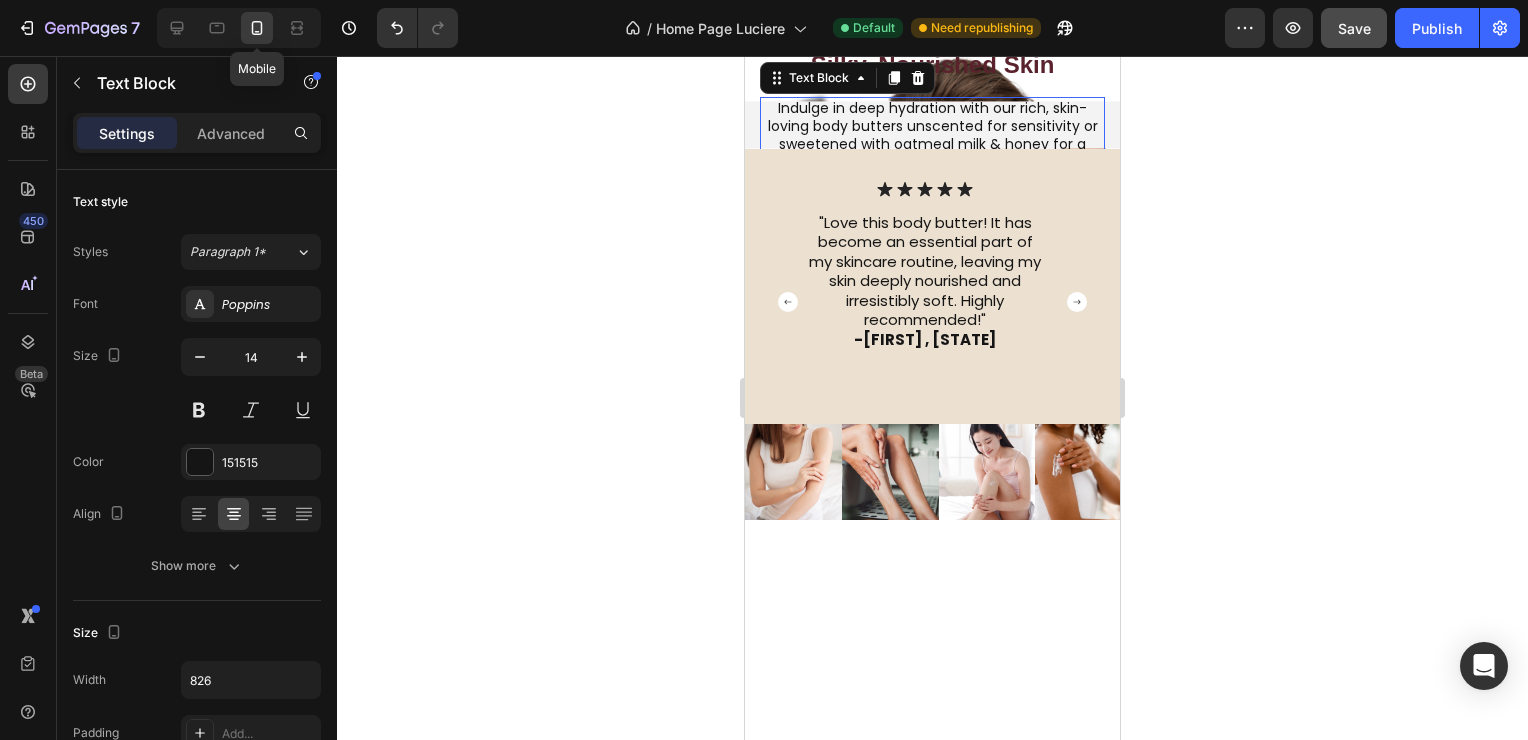 scroll, scrollTop: 106, scrollLeft: 0, axis: vertical 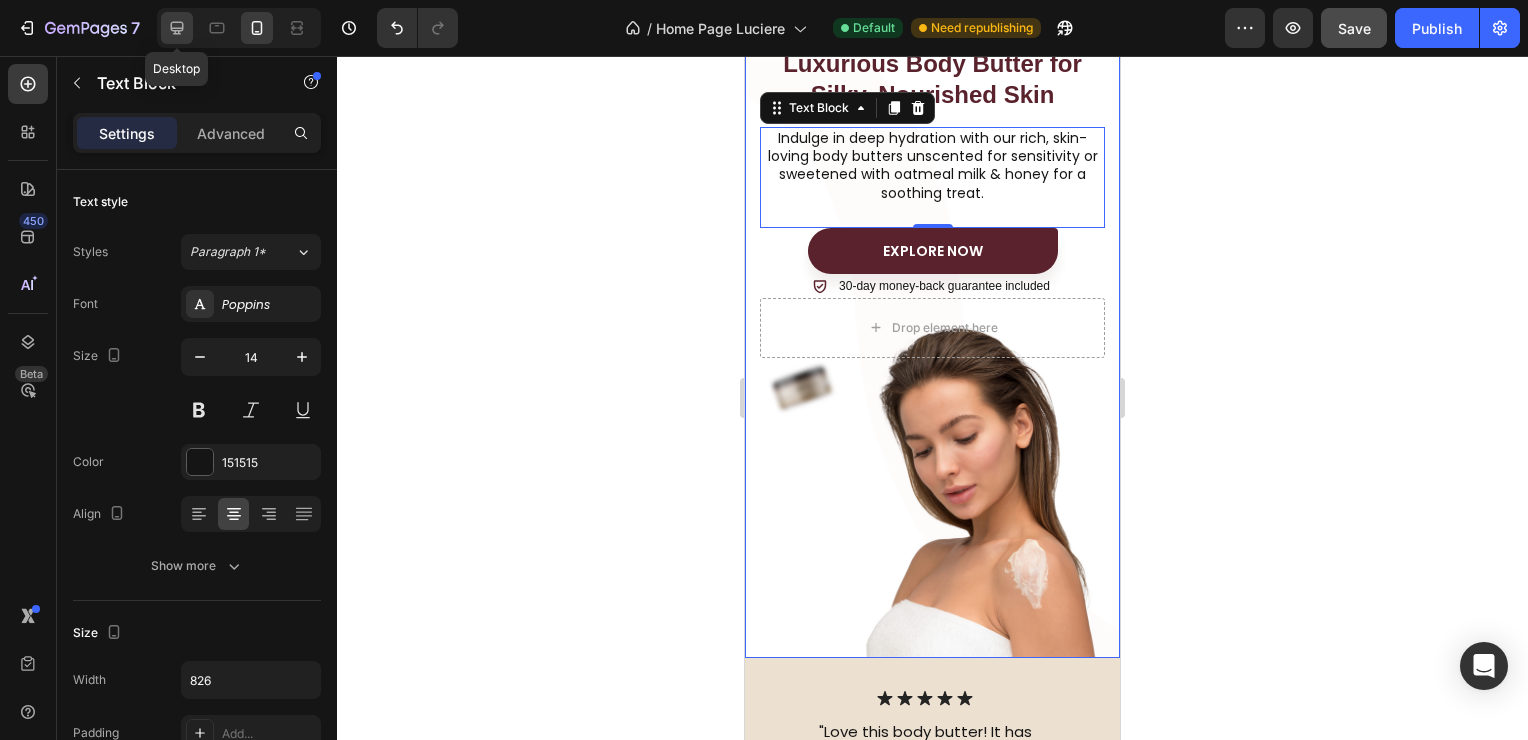 click 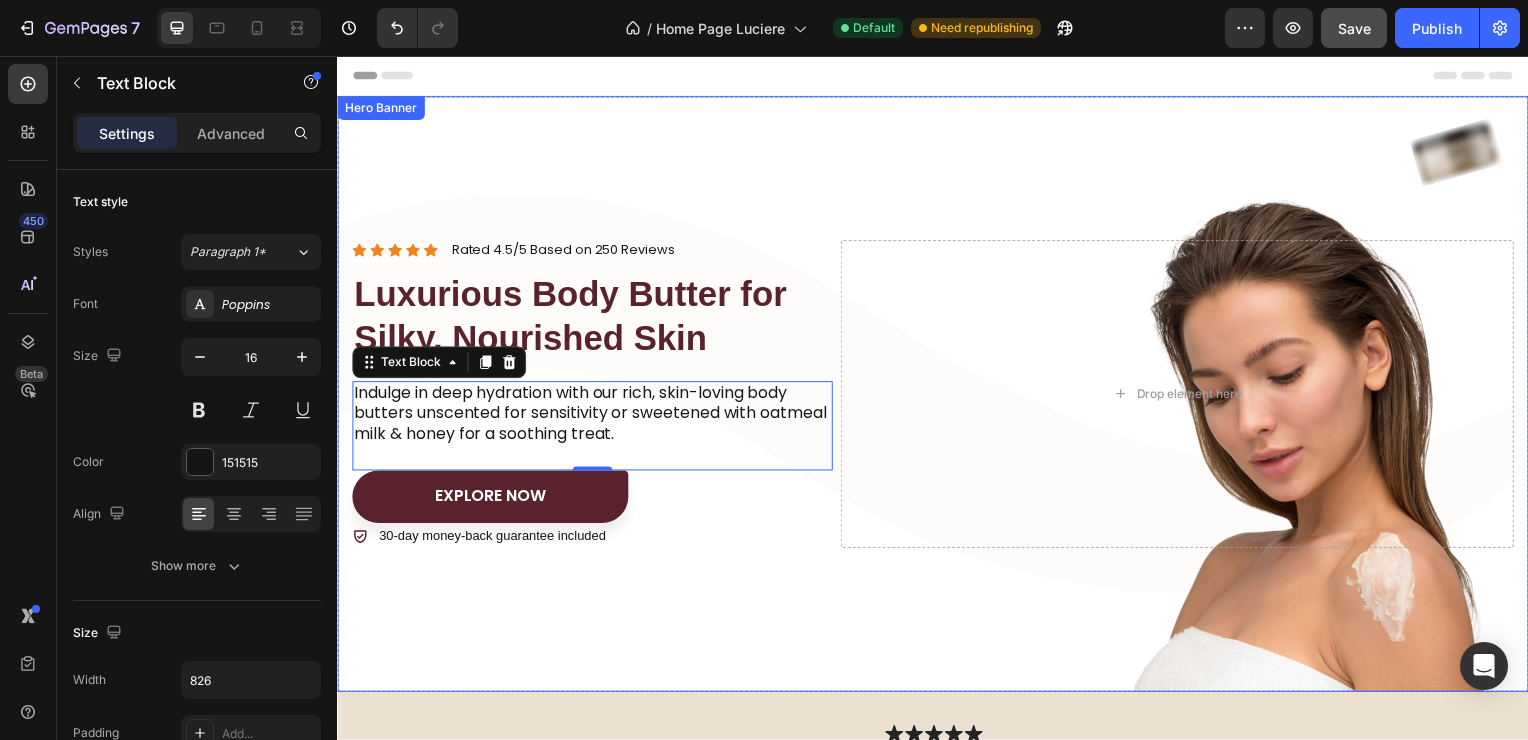 scroll, scrollTop: 132, scrollLeft: 0, axis: vertical 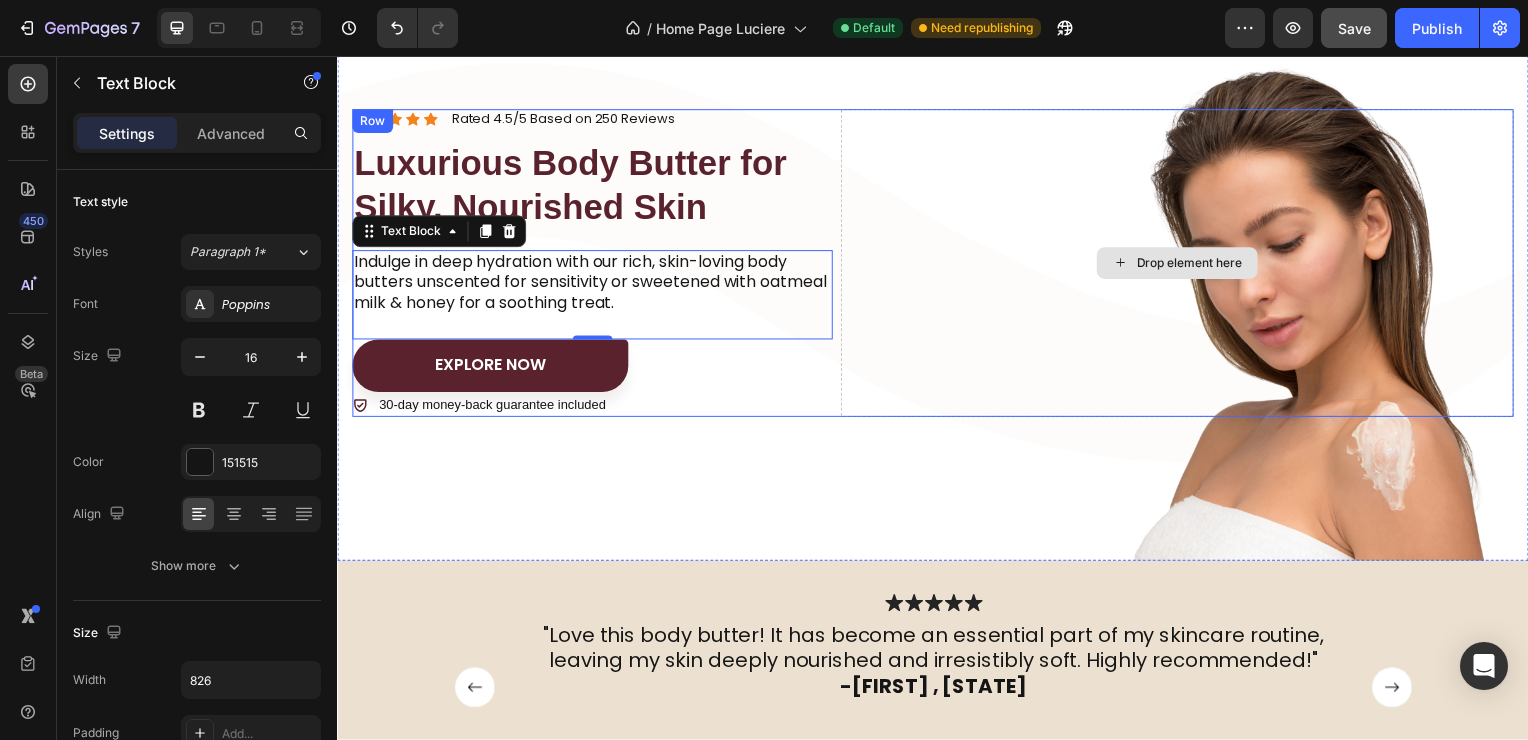 click on "Drop element here" at bounding box center (1183, 265) 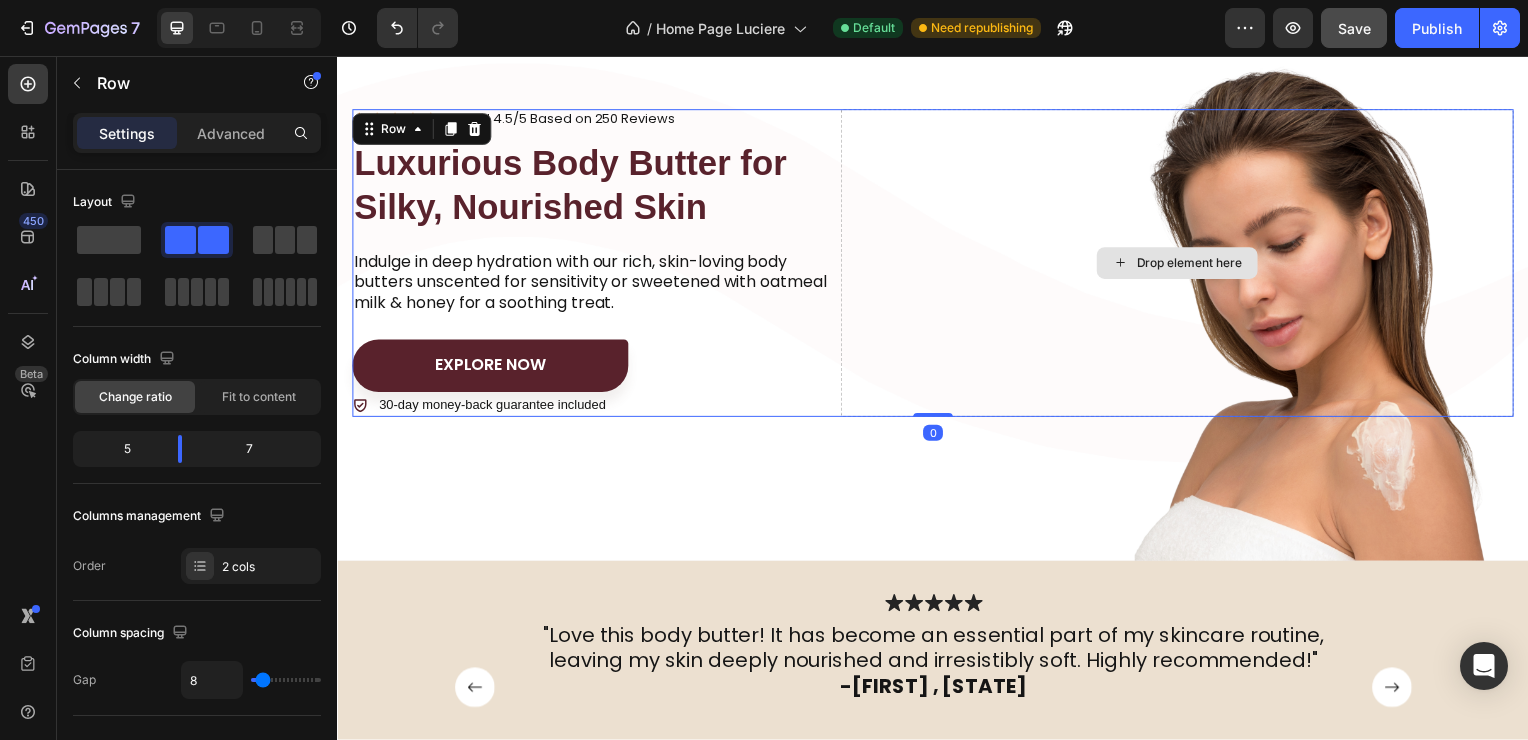 click on "Drop element here" at bounding box center [1183, 265] 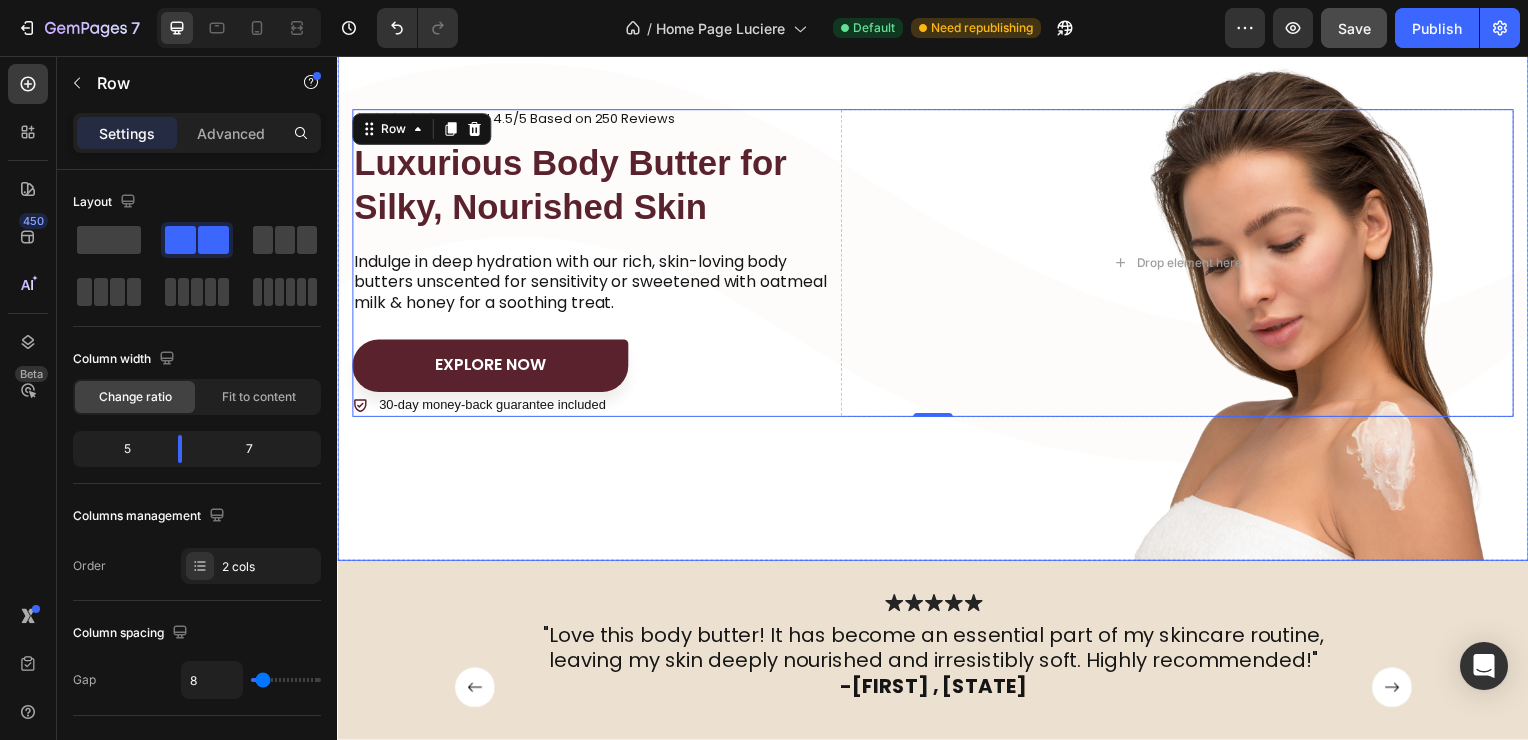 click at bounding box center (937, 265) 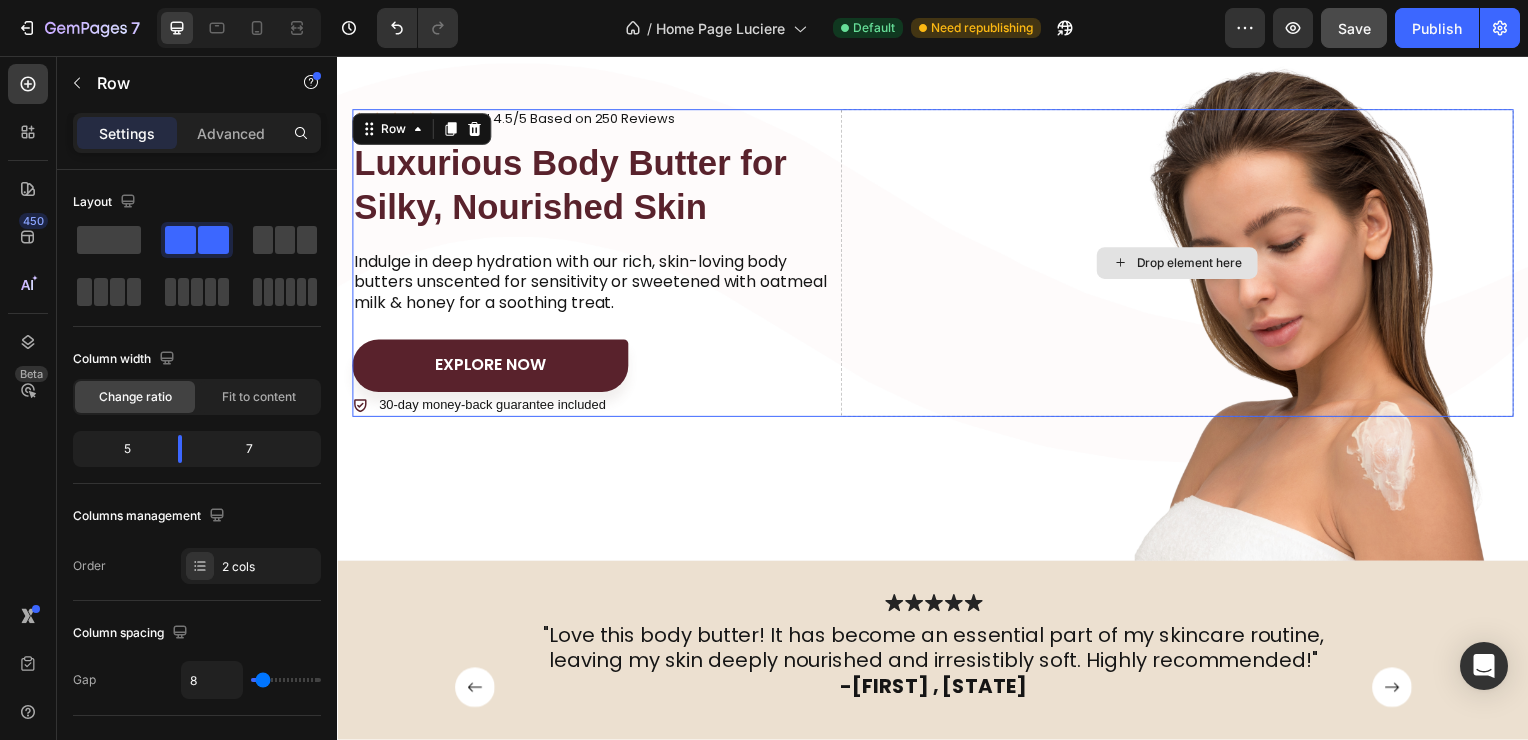 click on "Drop element here" at bounding box center [1183, 265] 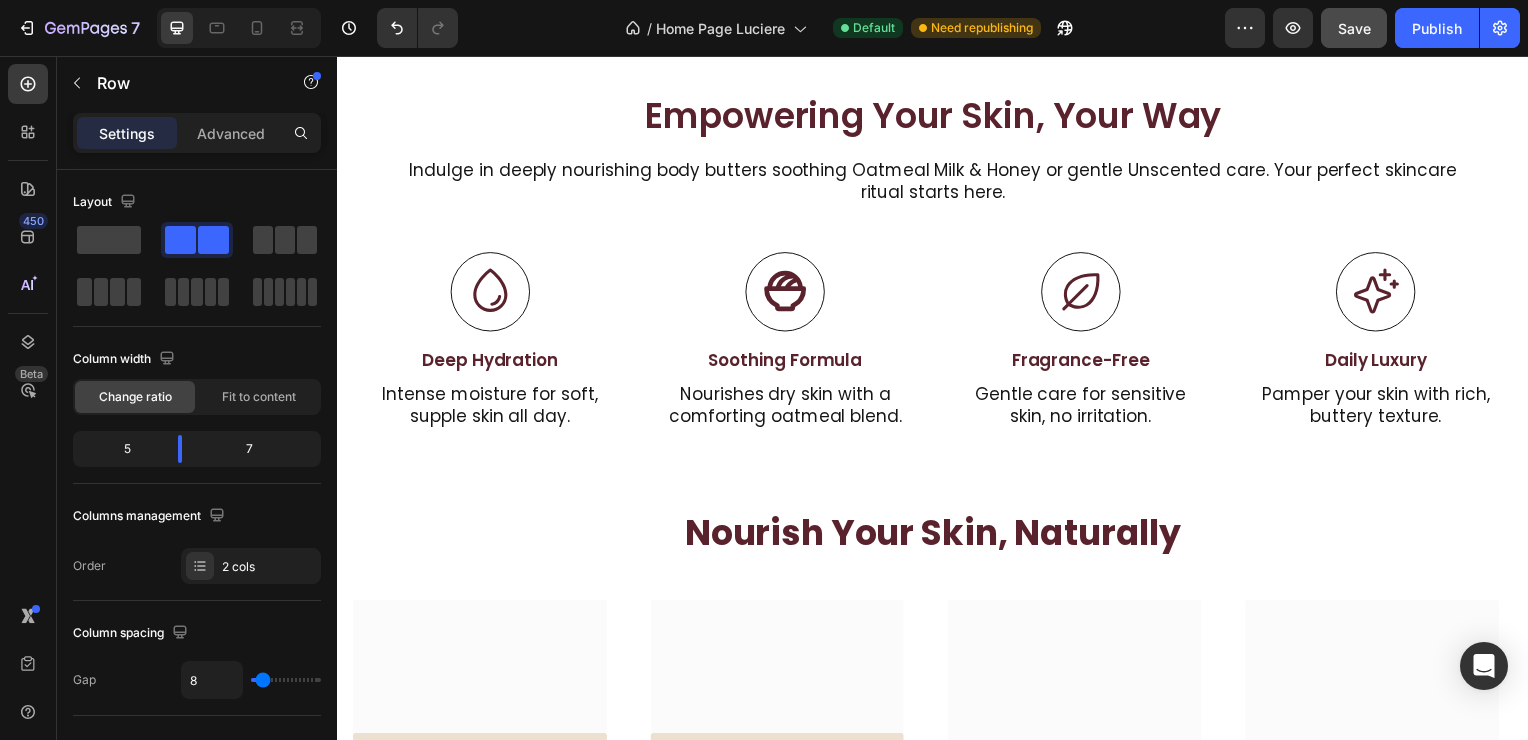 scroll, scrollTop: 1164, scrollLeft: 0, axis: vertical 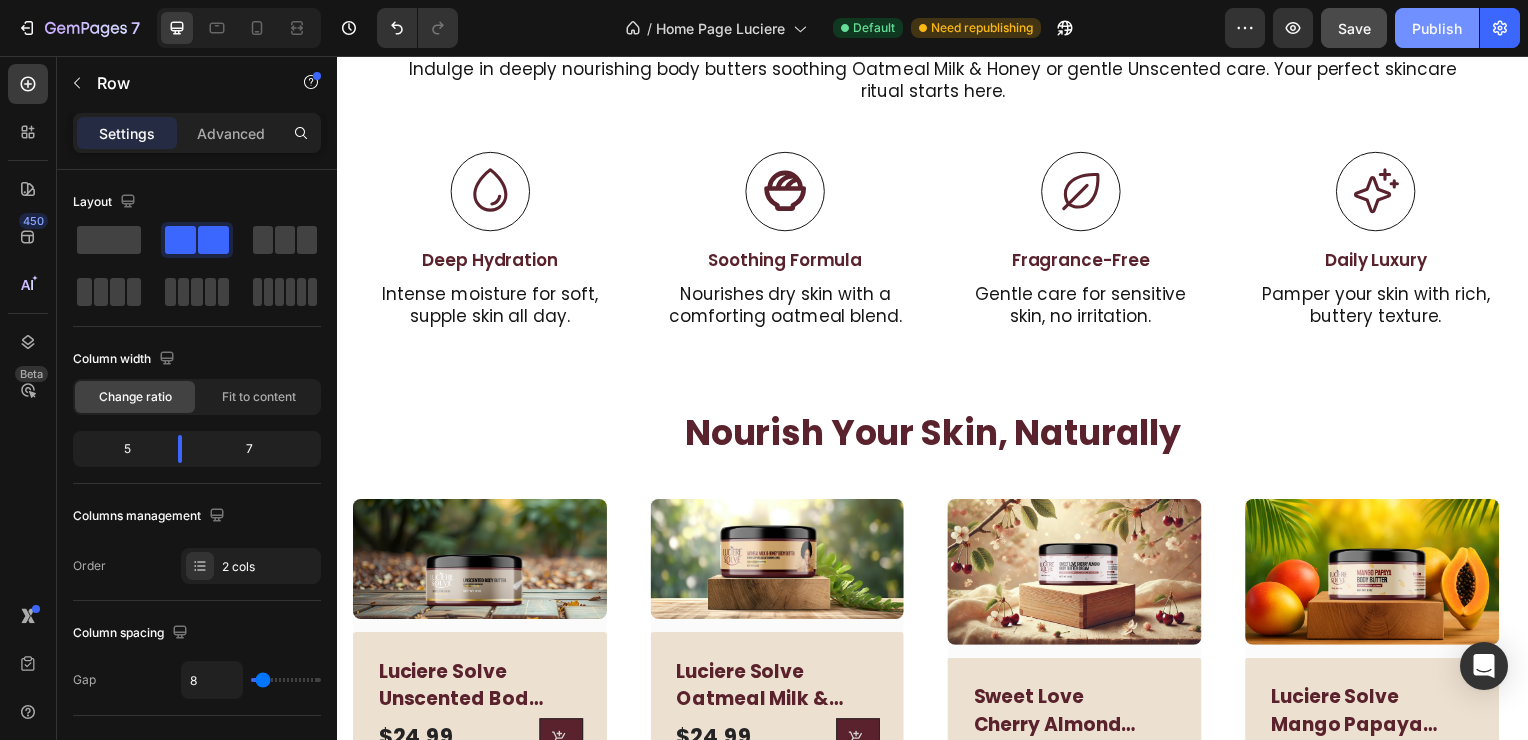 click on "Publish" at bounding box center [1437, 28] 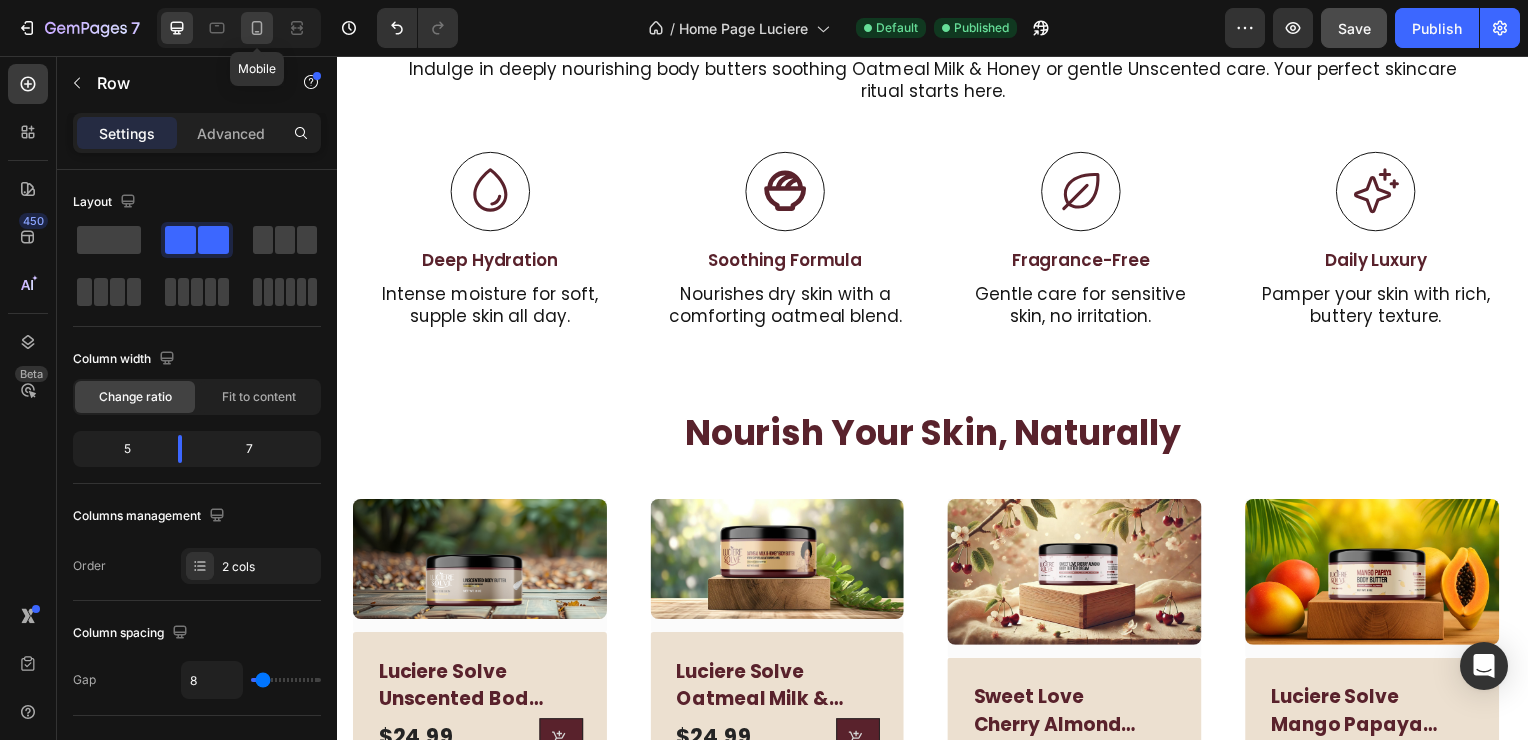 click 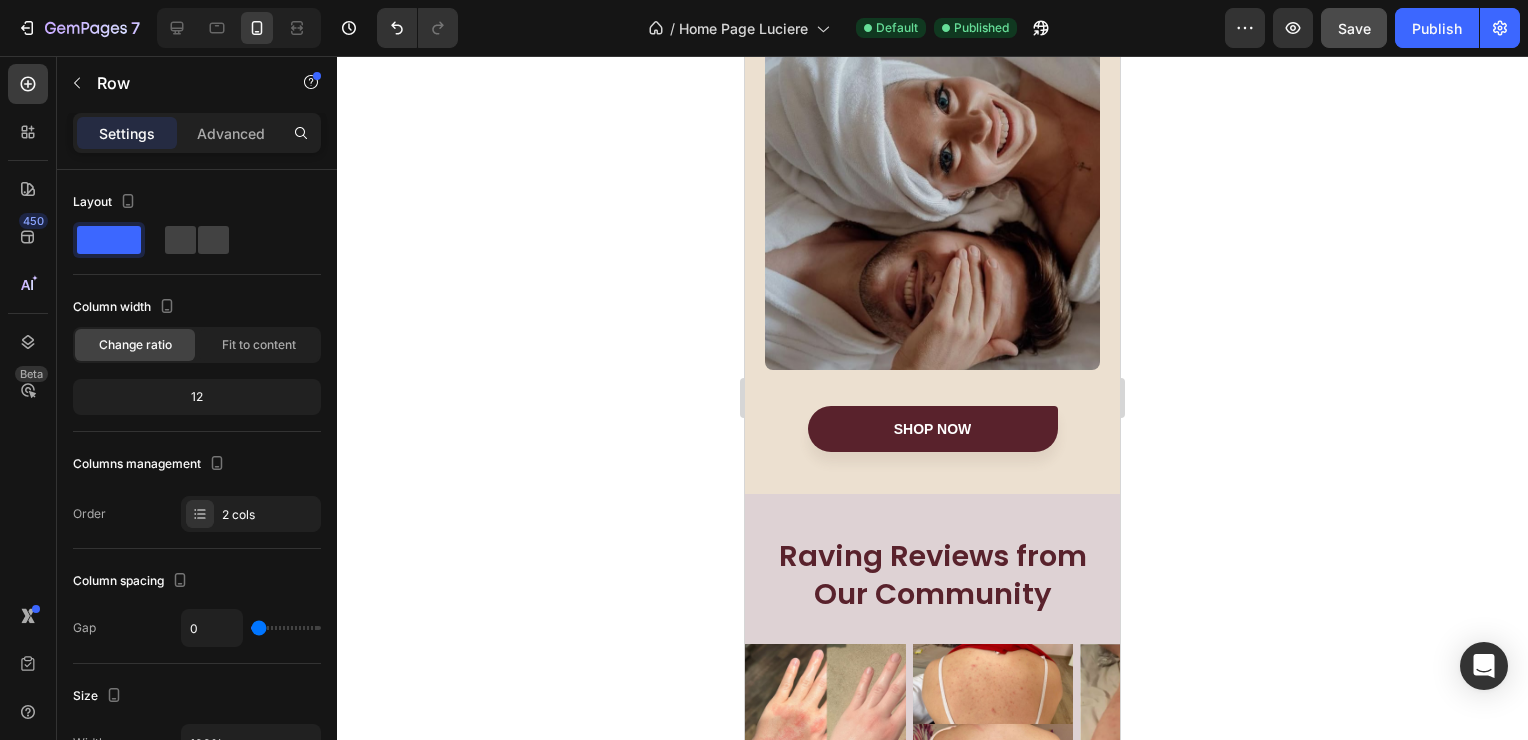 scroll, scrollTop: 3483, scrollLeft: 0, axis: vertical 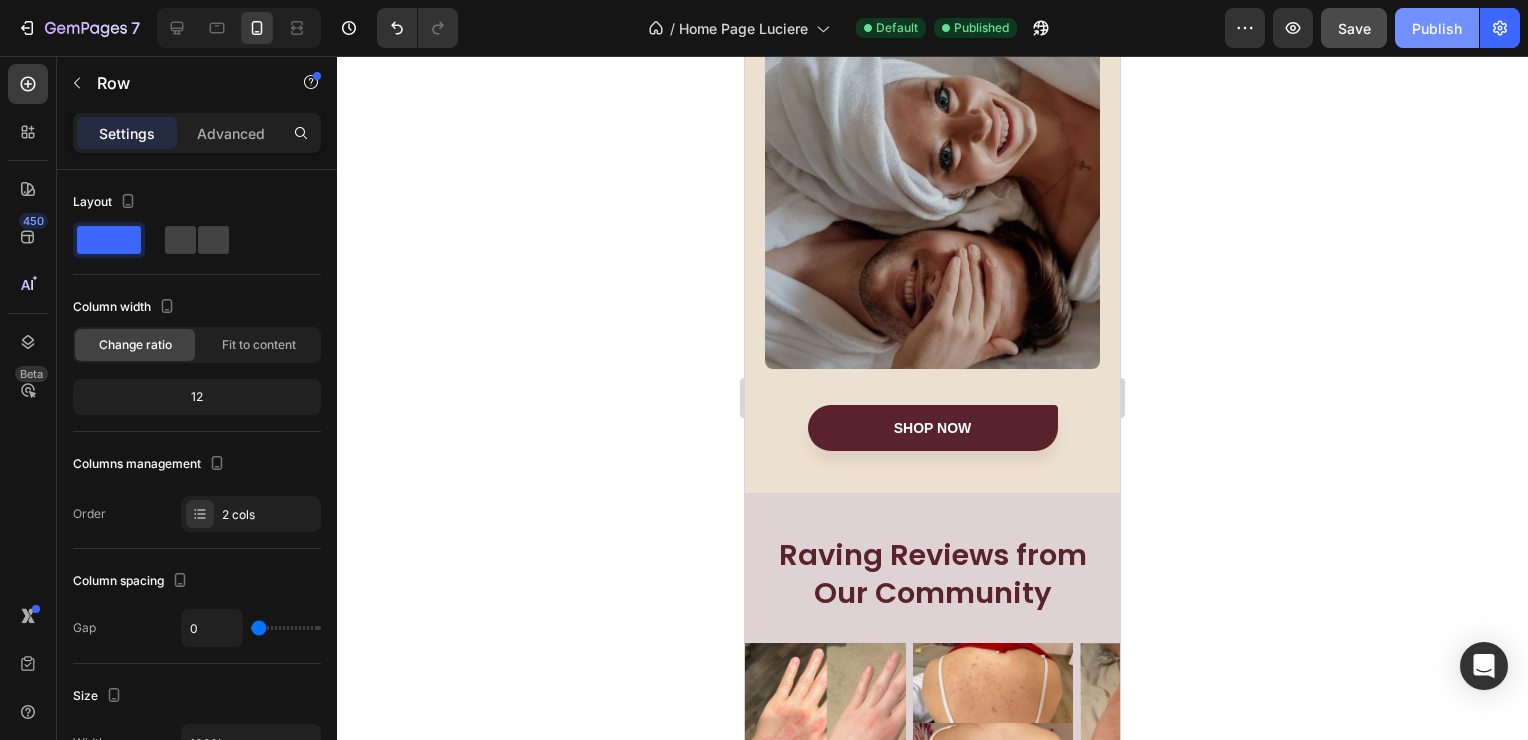 click on "Publish" at bounding box center (1437, 28) 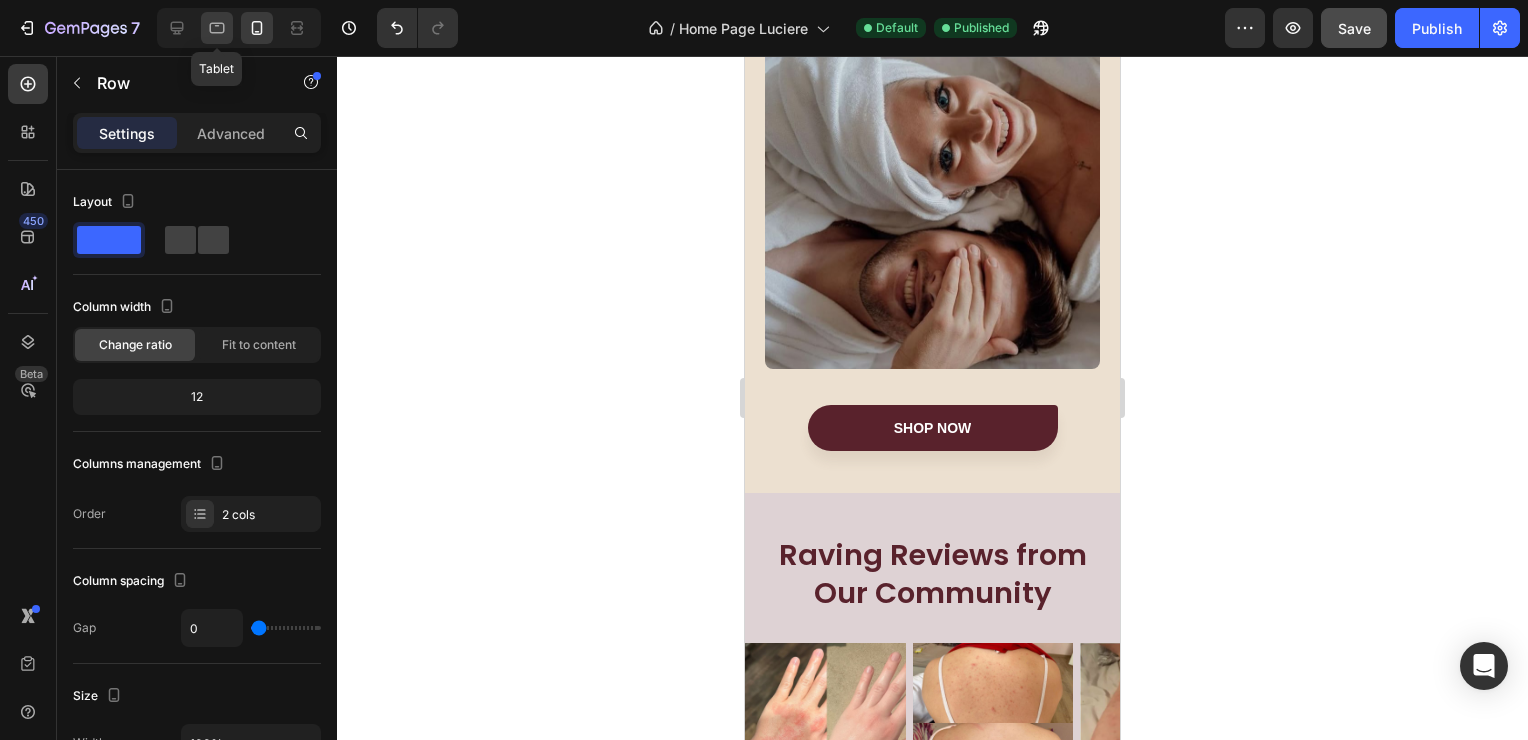 click 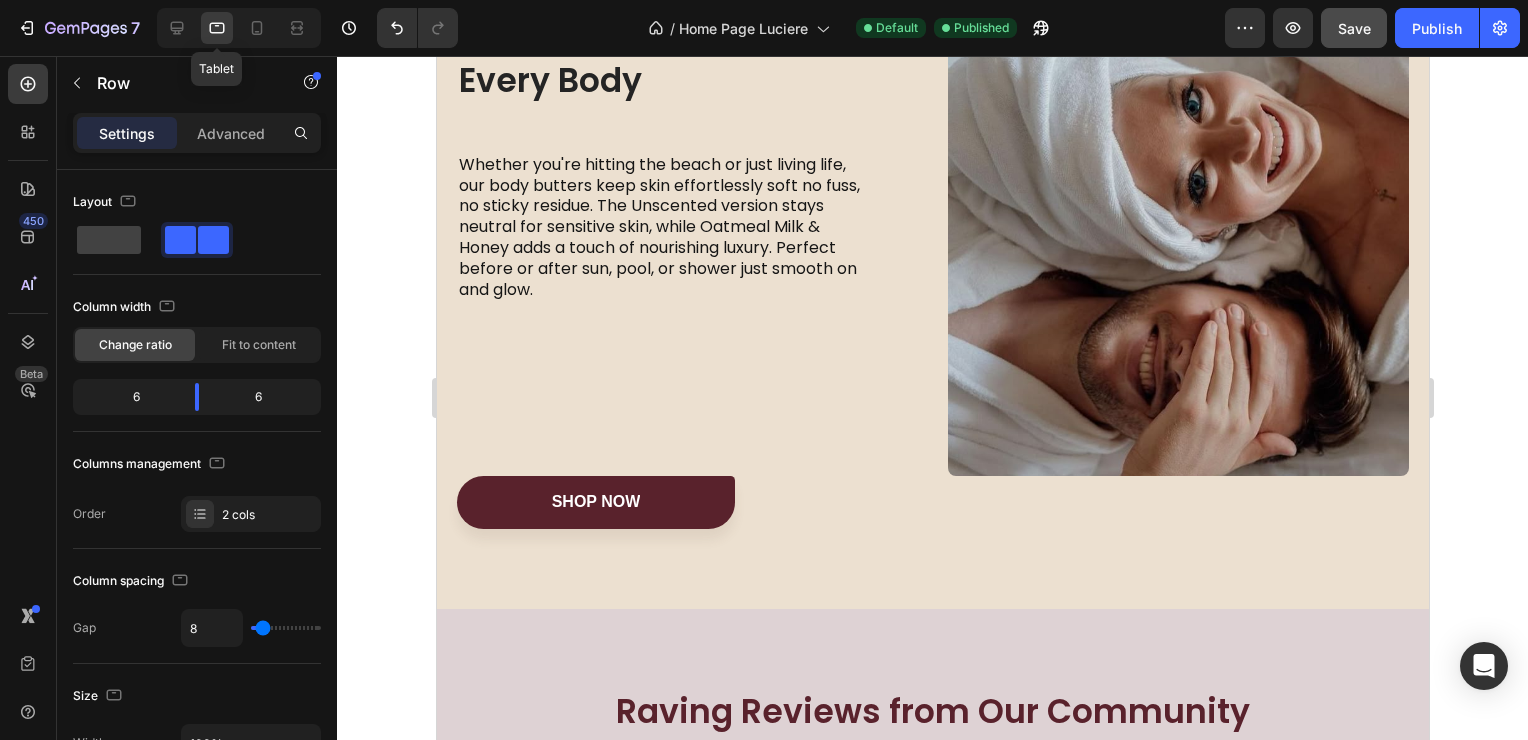scroll, scrollTop: 3446, scrollLeft: 0, axis: vertical 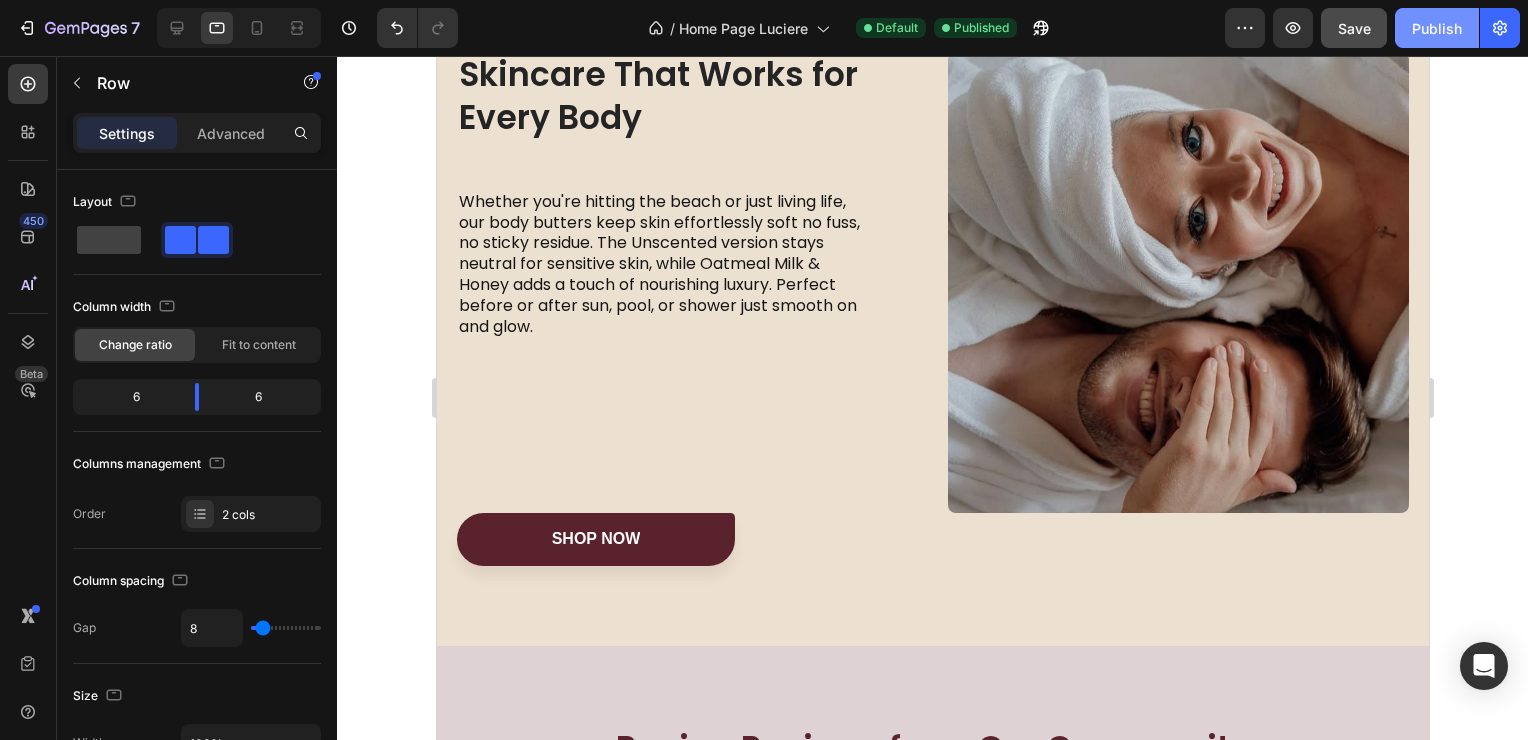 click on "Publish" at bounding box center [1437, 28] 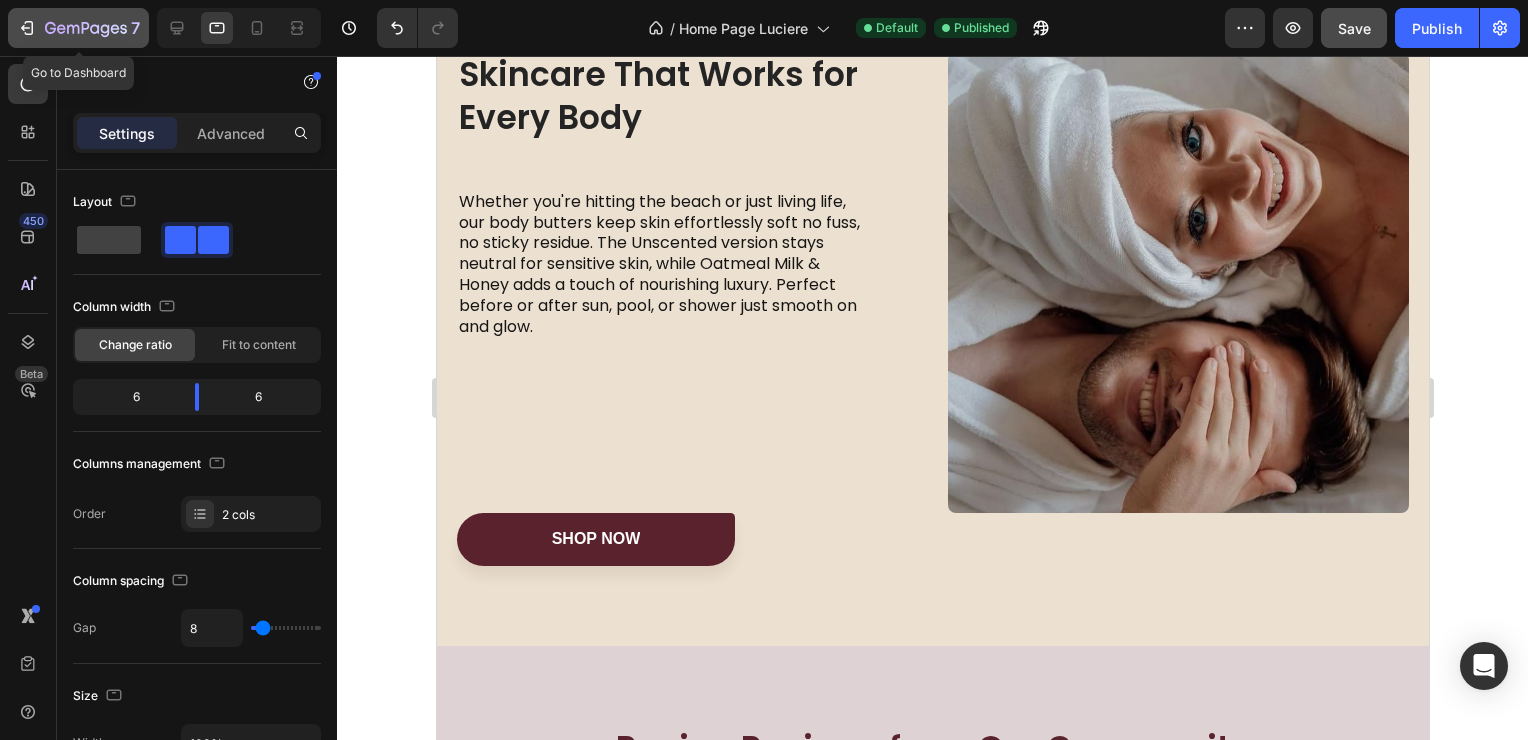 click 